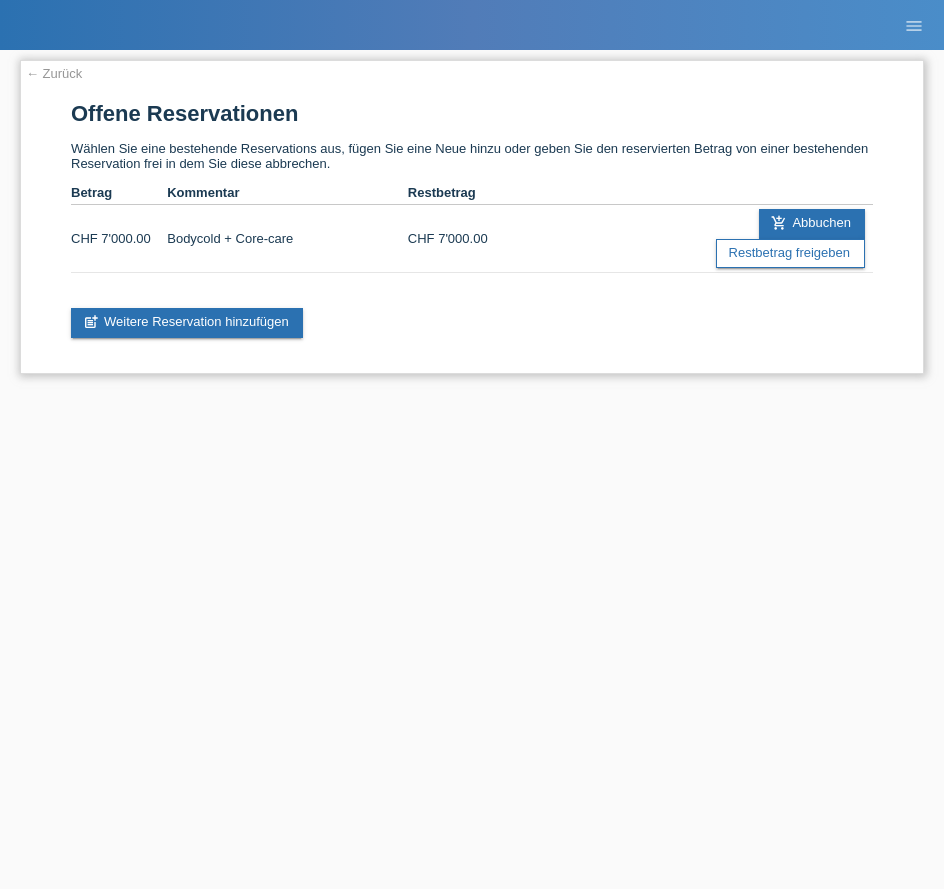 scroll, scrollTop: 0, scrollLeft: 0, axis: both 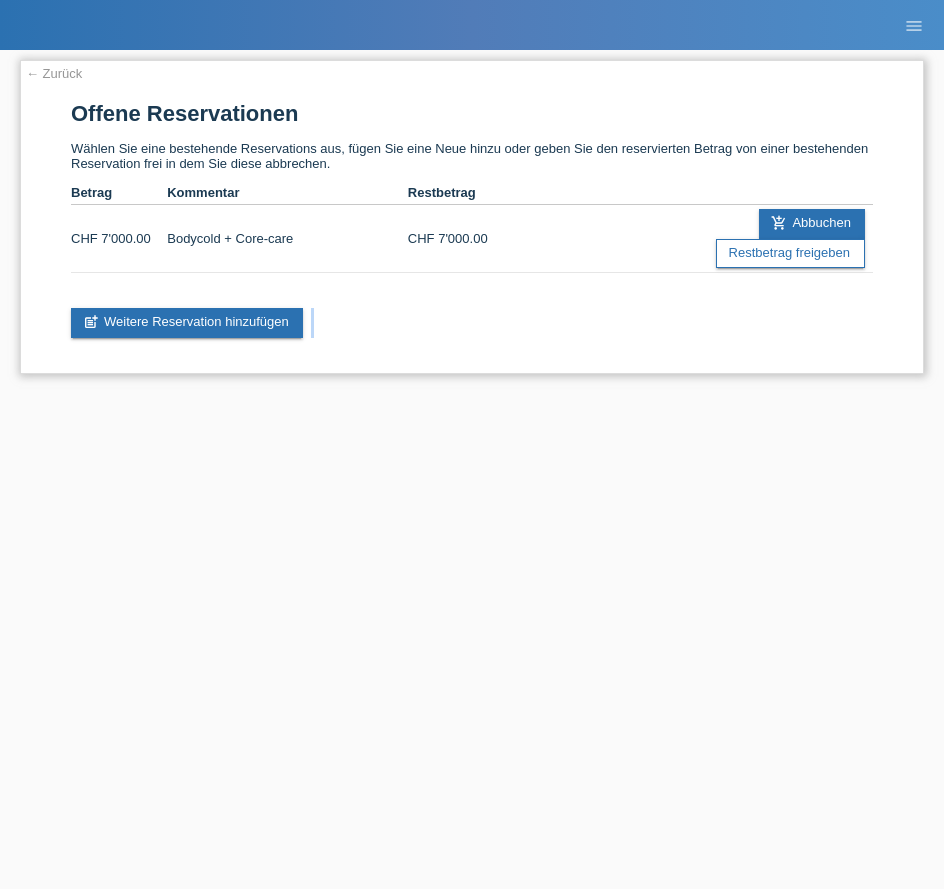 click on "← Zurück" at bounding box center [54, 73] 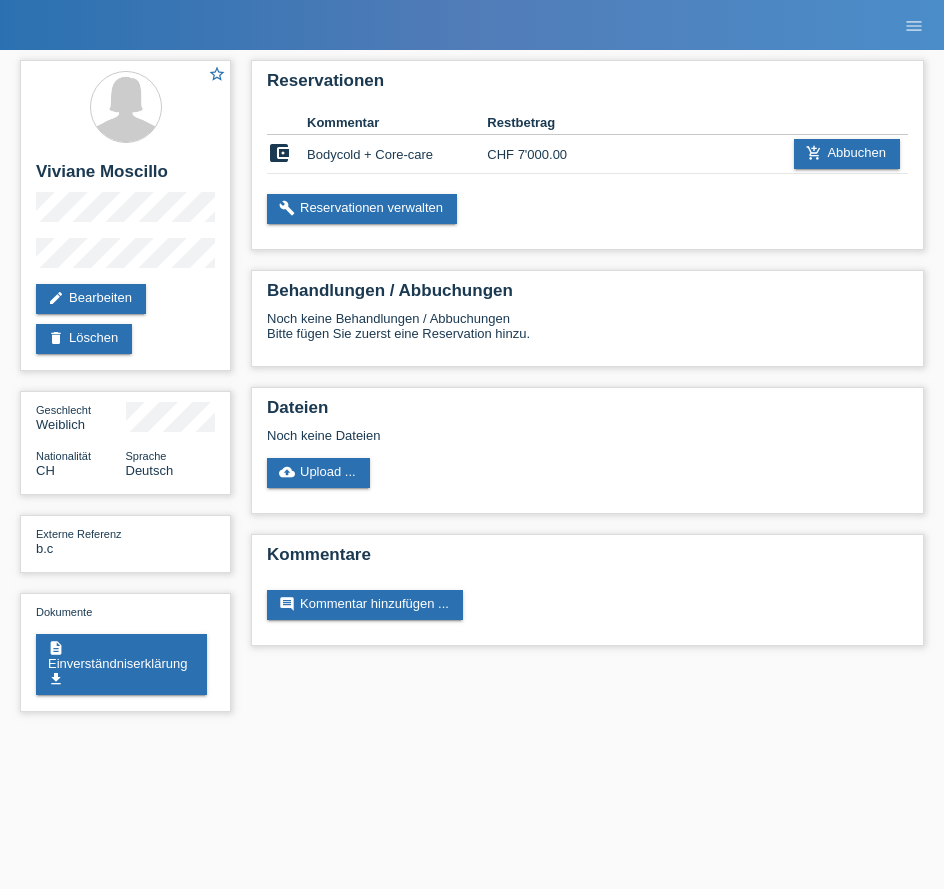 scroll, scrollTop: 0, scrollLeft: 0, axis: both 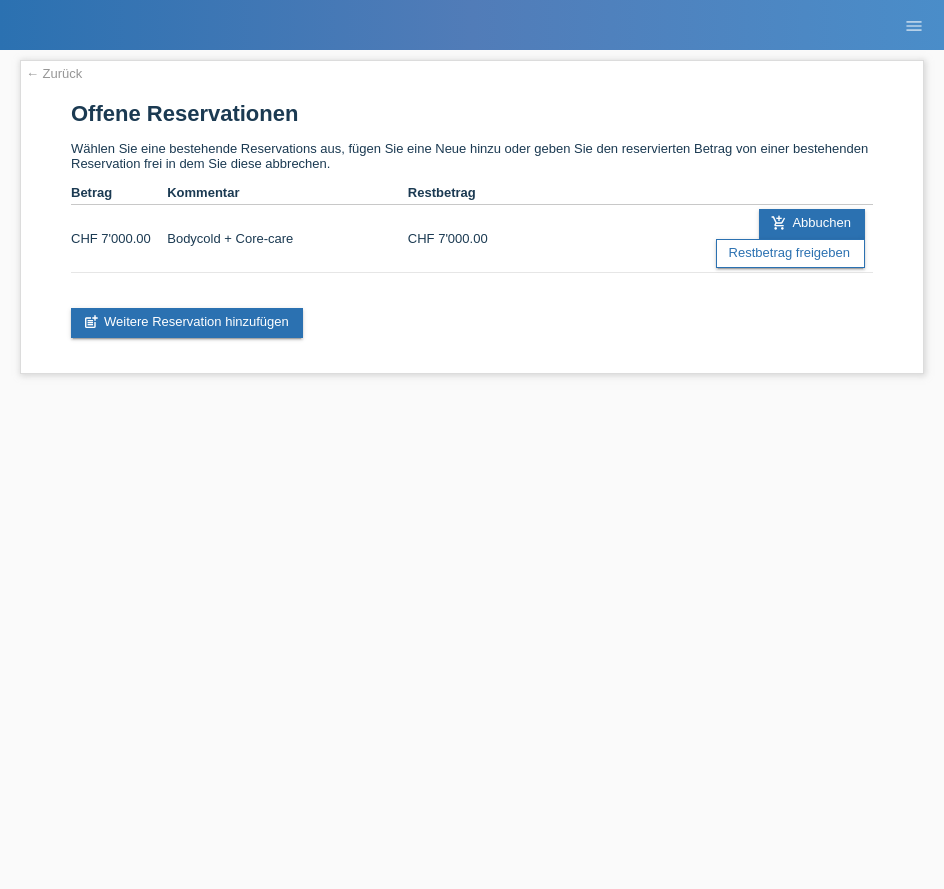 click on "MF Health
Kund*innen
Behandlungen / Abbuchungen
E-Mail Support
[FIRST] [LAST]
close
menu" at bounding box center (472, 25) 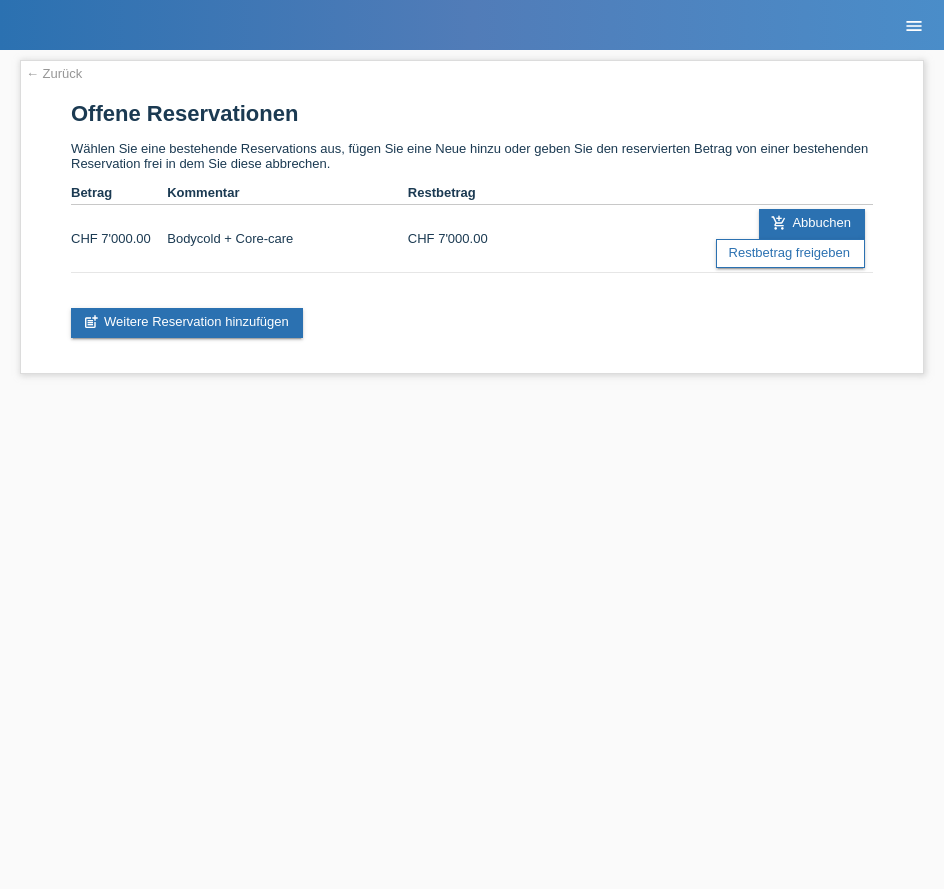 click on "menu" at bounding box center (914, 25) 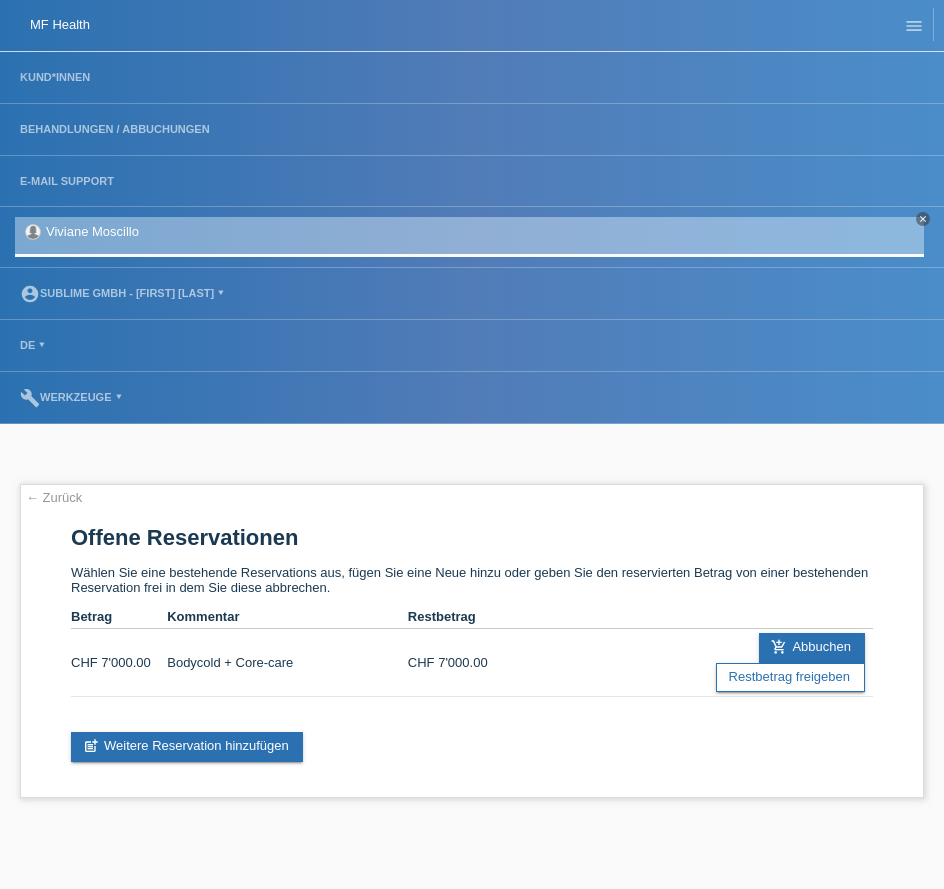 click on "Kund*innen" at bounding box center [472, 78] 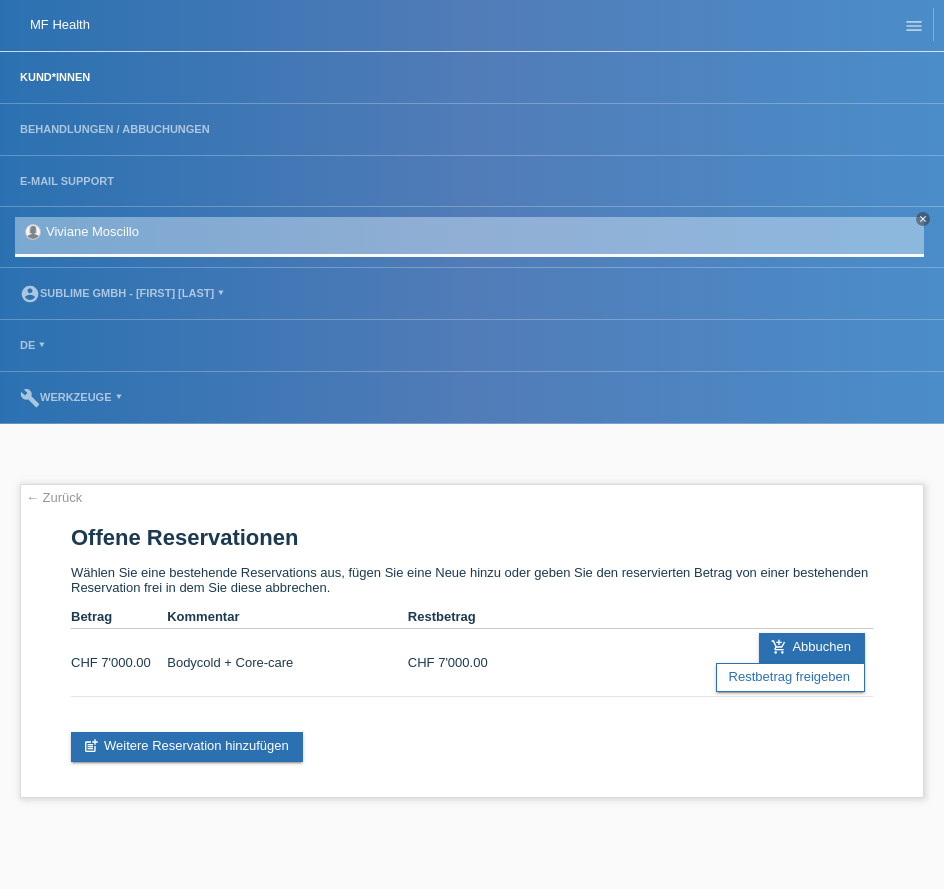 click on "Kund*innen" at bounding box center (55, 77) 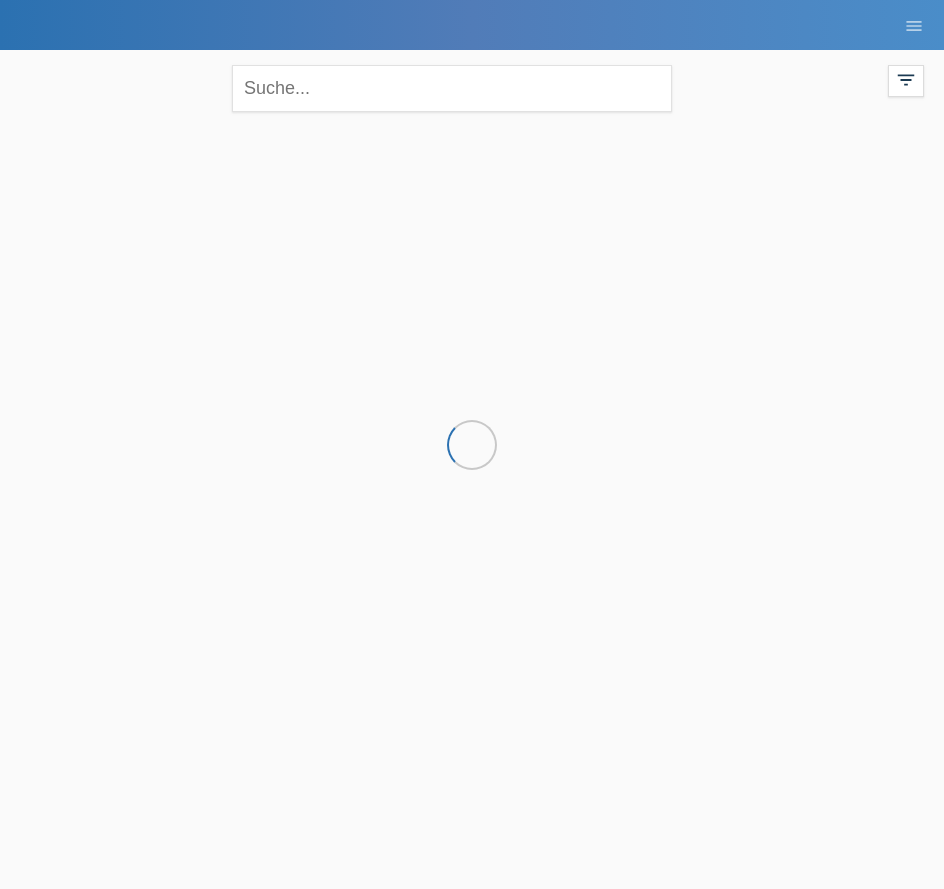 scroll, scrollTop: 0, scrollLeft: 0, axis: both 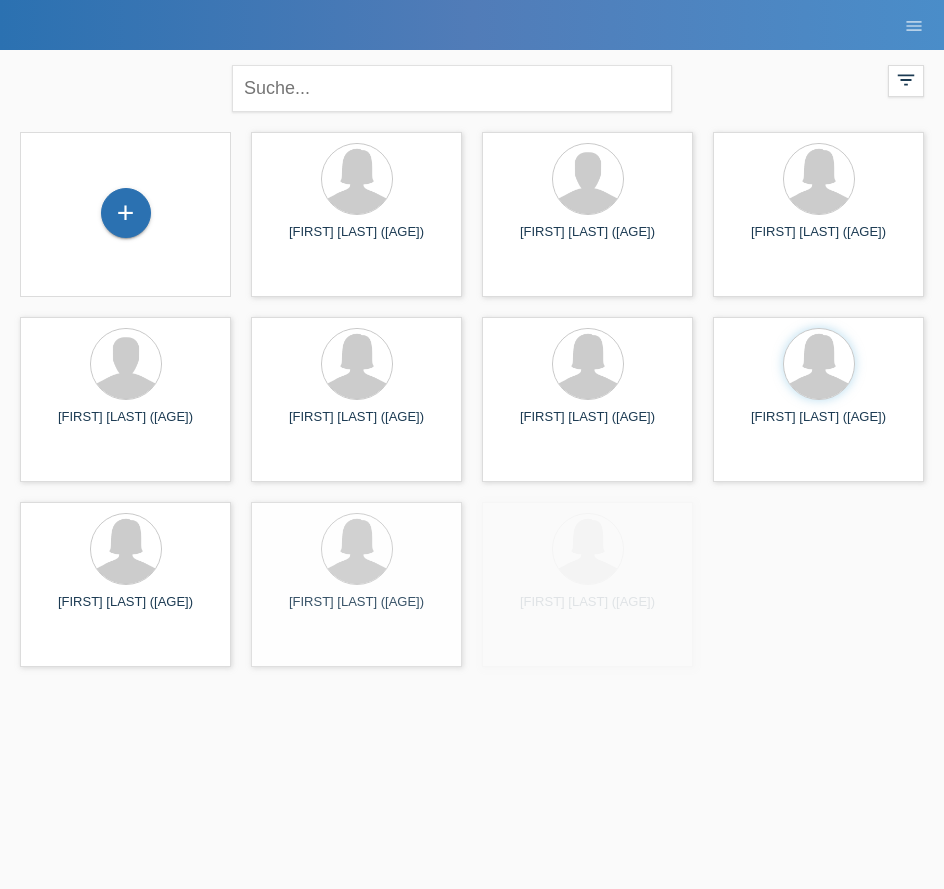 drag, startPoint x: 136, startPoint y: 213, endPoint x: 101, endPoint y: 226, distance: 37.336308 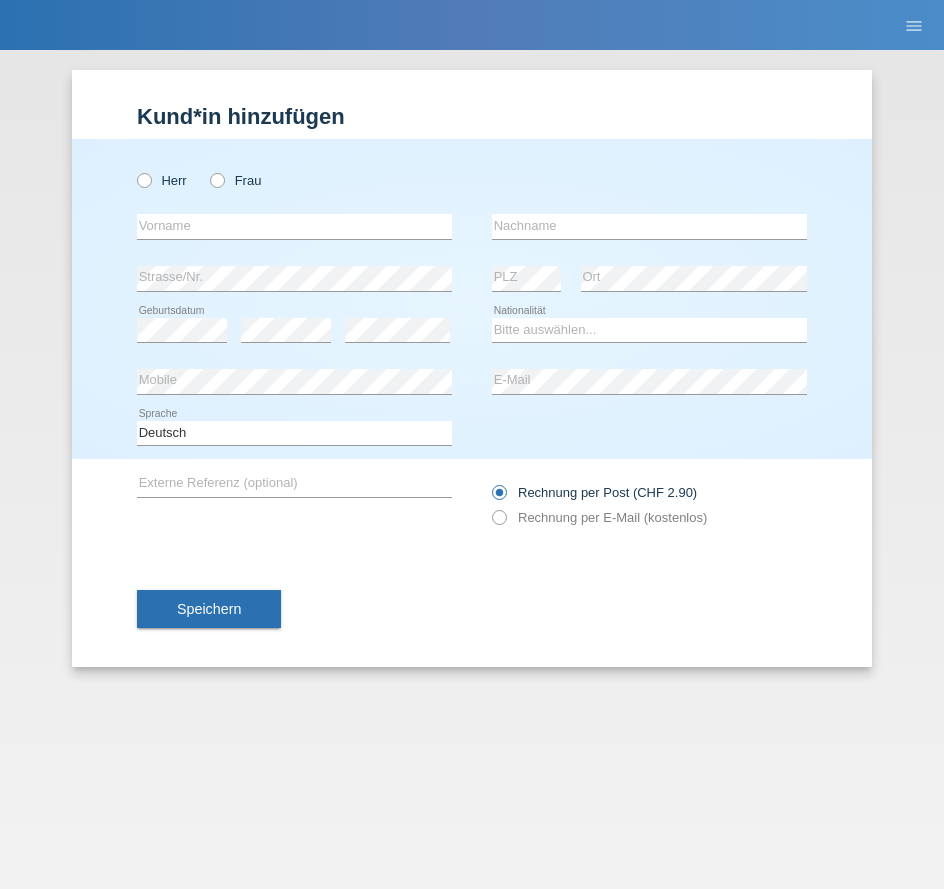 scroll, scrollTop: 0, scrollLeft: 0, axis: both 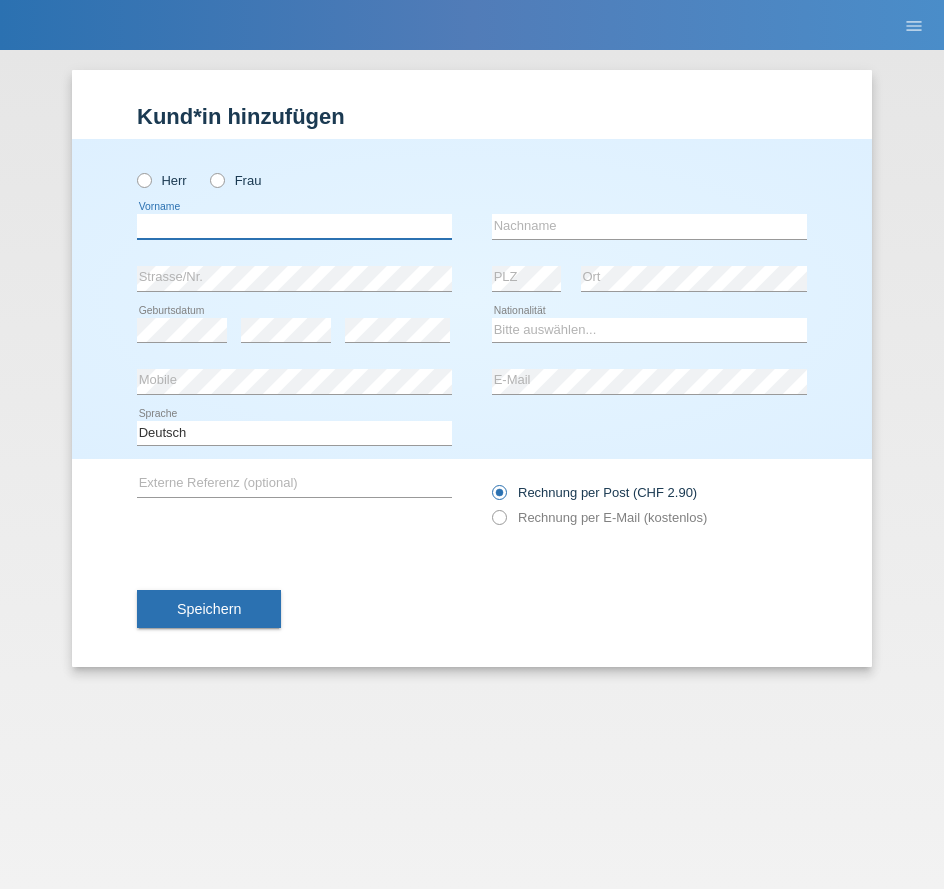 click at bounding box center [294, 226] 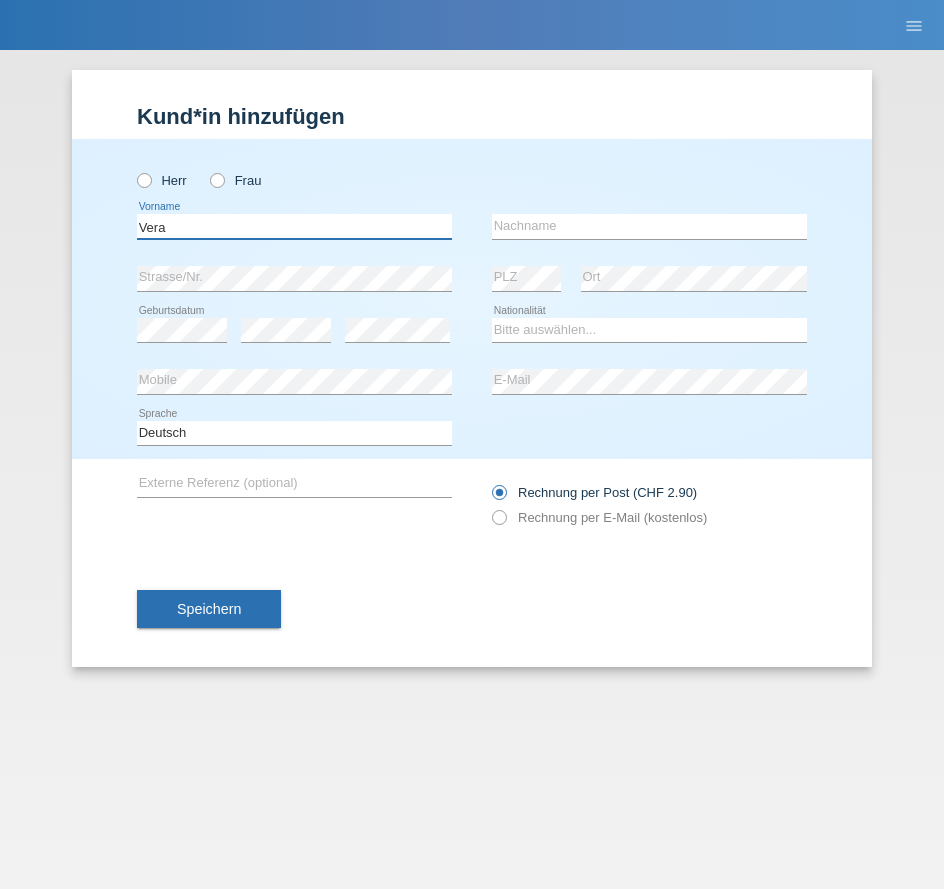 type on "Vera" 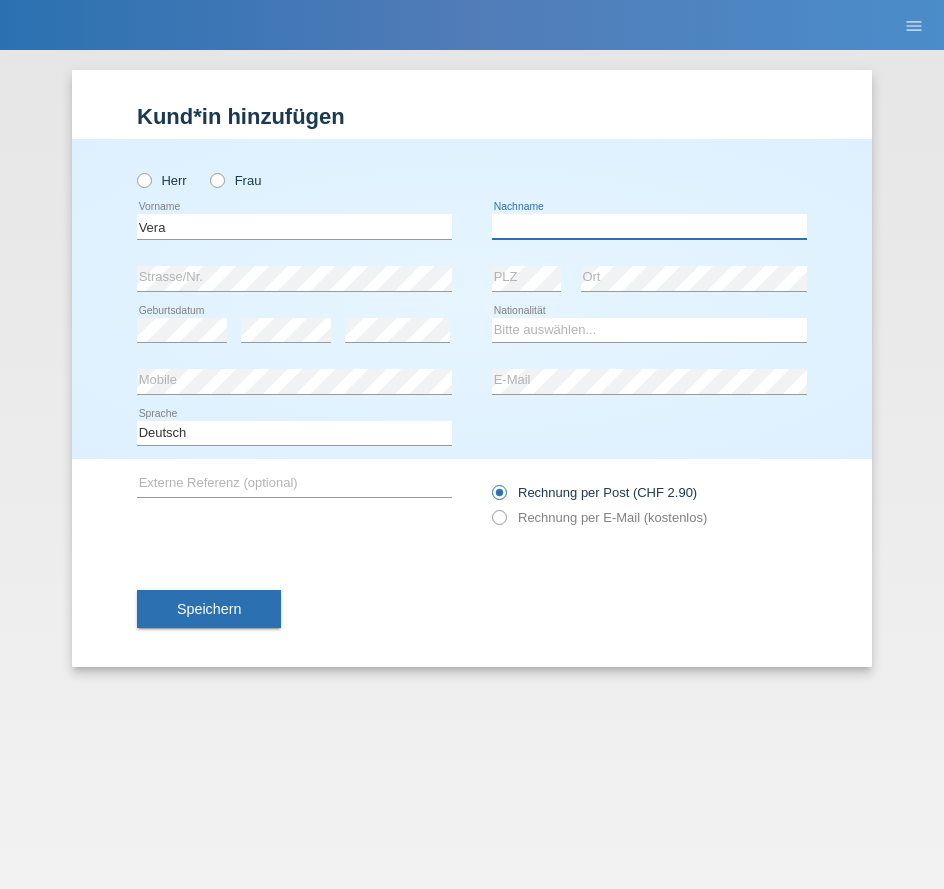 click at bounding box center (649, 226) 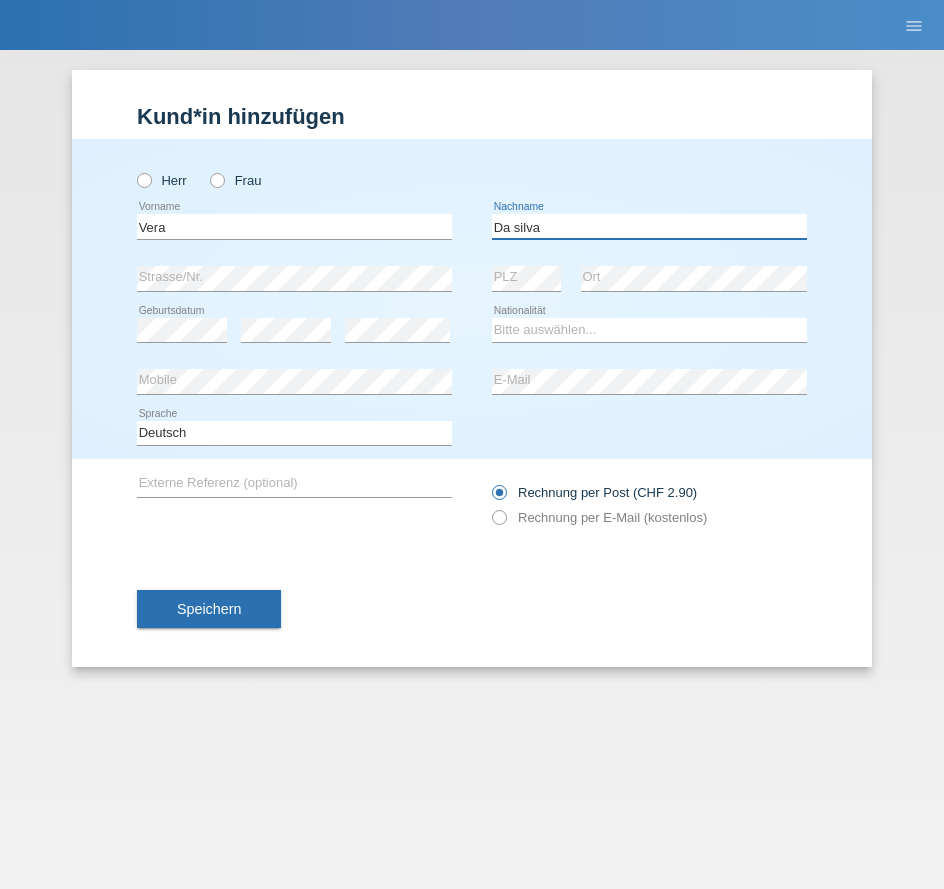 type on "Da silva" 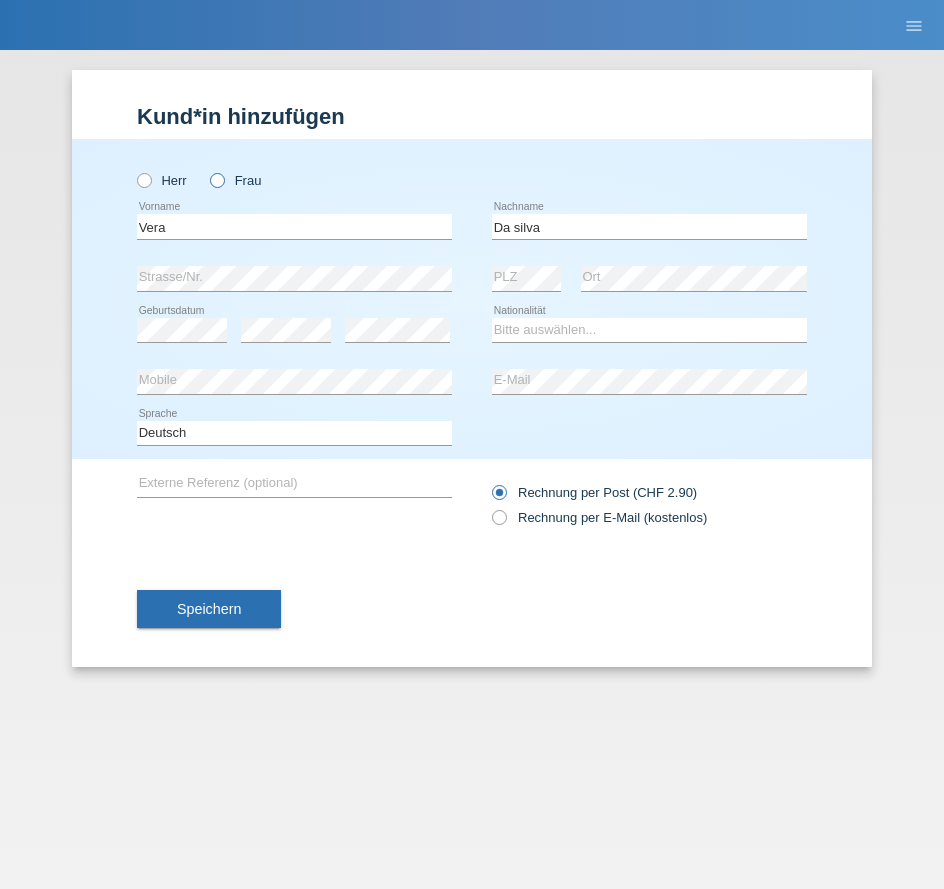 click on "Frau" at bounding box center (162, 180) 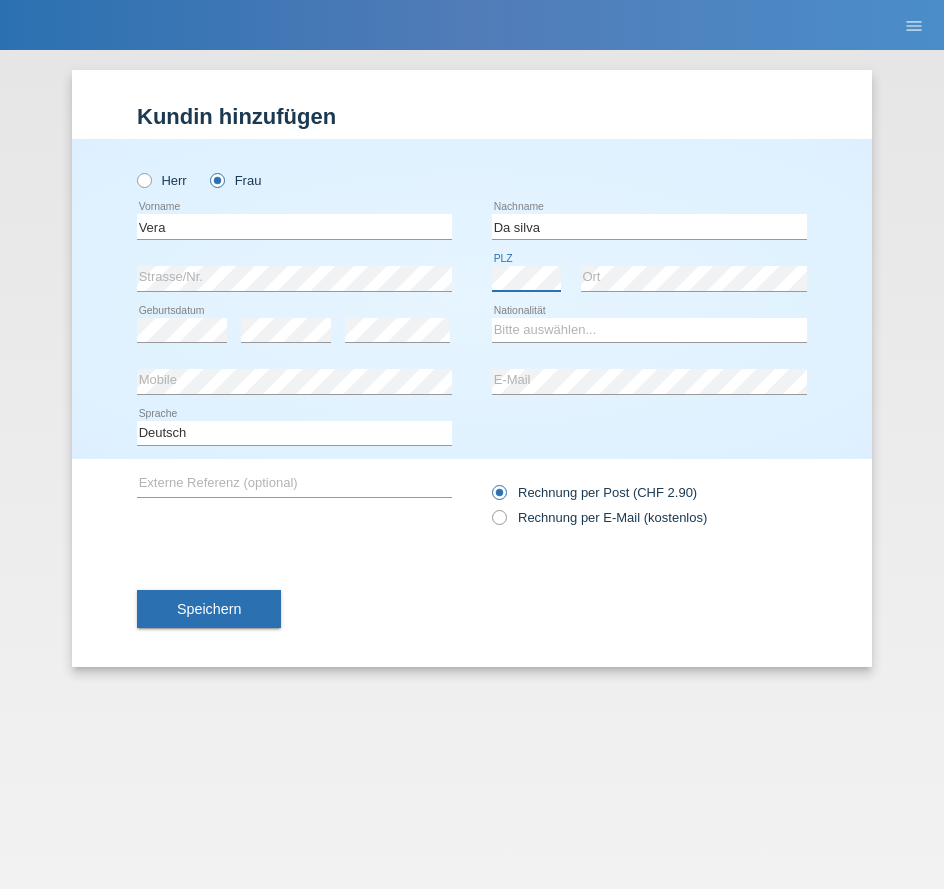 click on "MF Health
Kund*innen
Behandlungen / Abbuchungen
E-Mail Support
Viviane Moscillo
close" at bounding box center (472, 50) 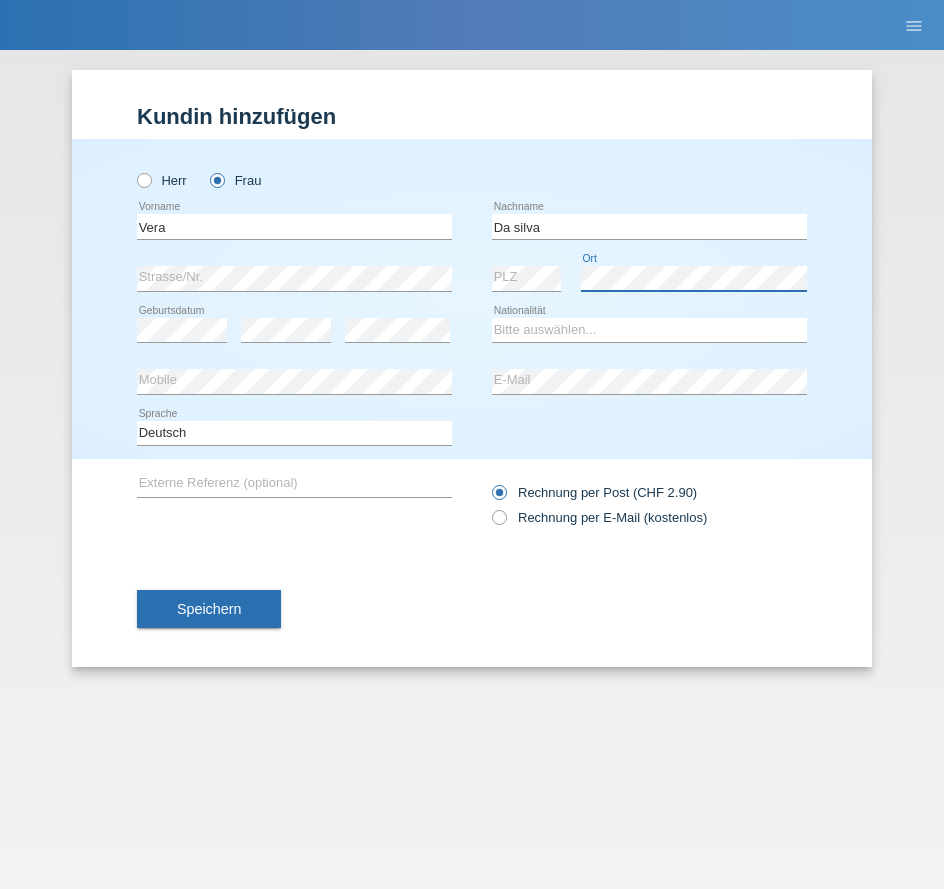 click on "error
PLZ
error
Ort" at bounding box center [649, 279] 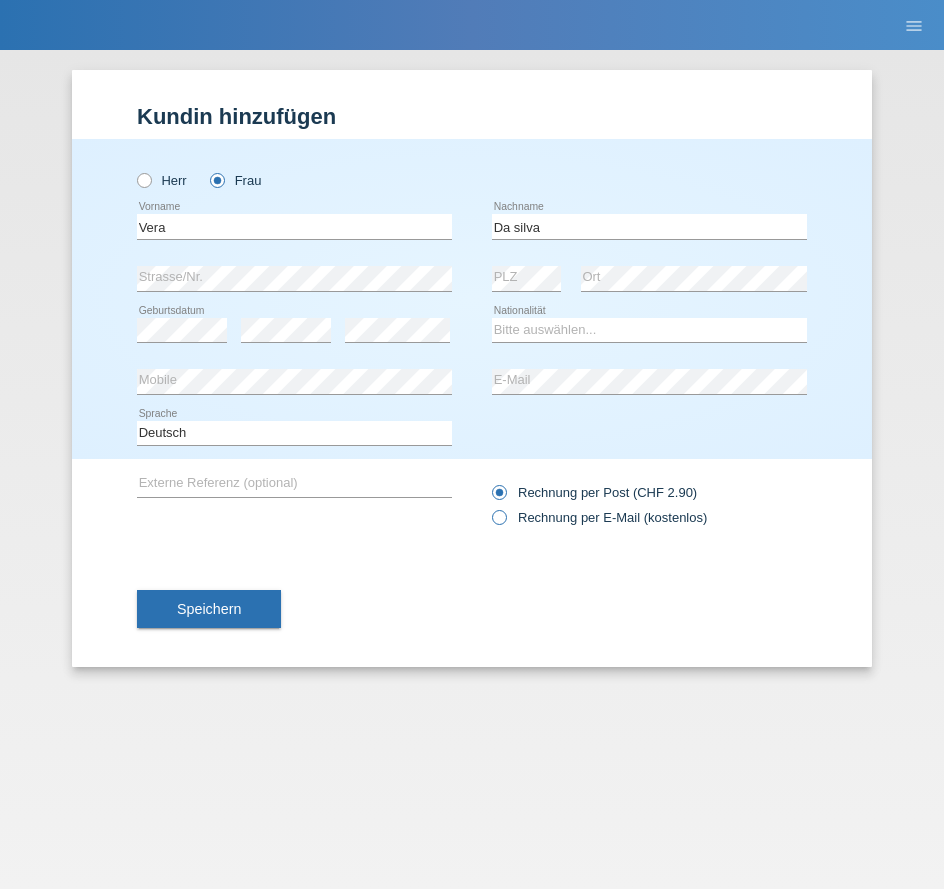 click on "Rechnung per E-Mail                                                                                            (kostenlos)" at bounding box center [594, 492] 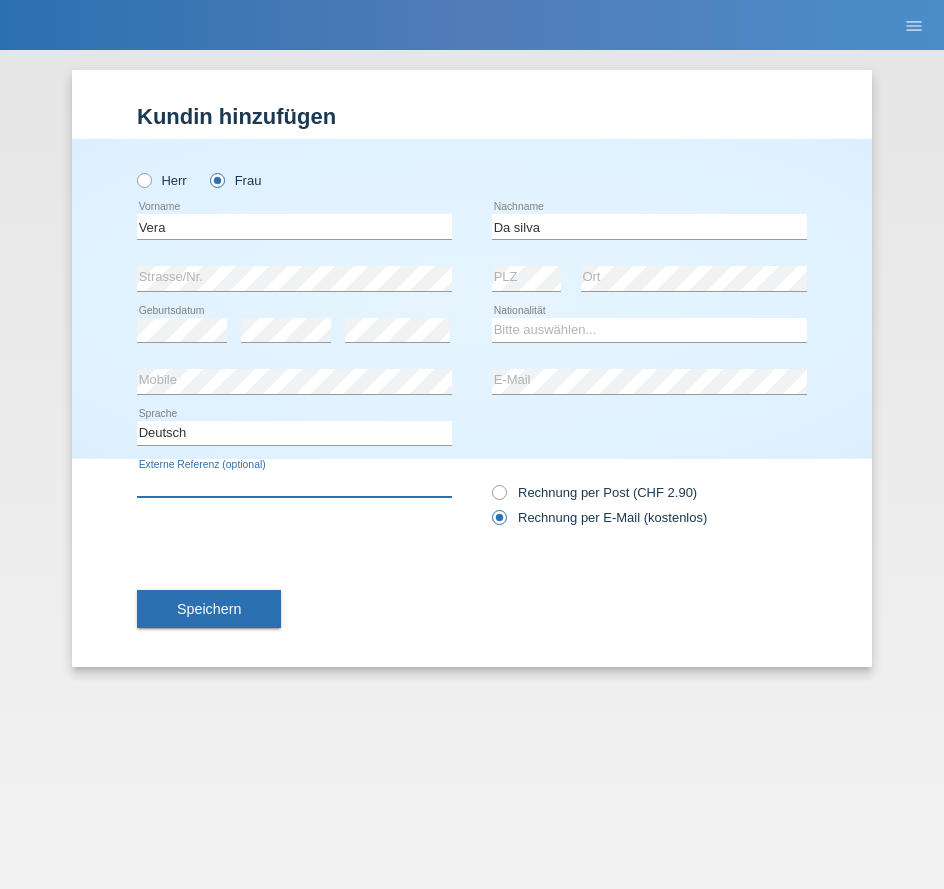 click at bounding box center (294, 484) 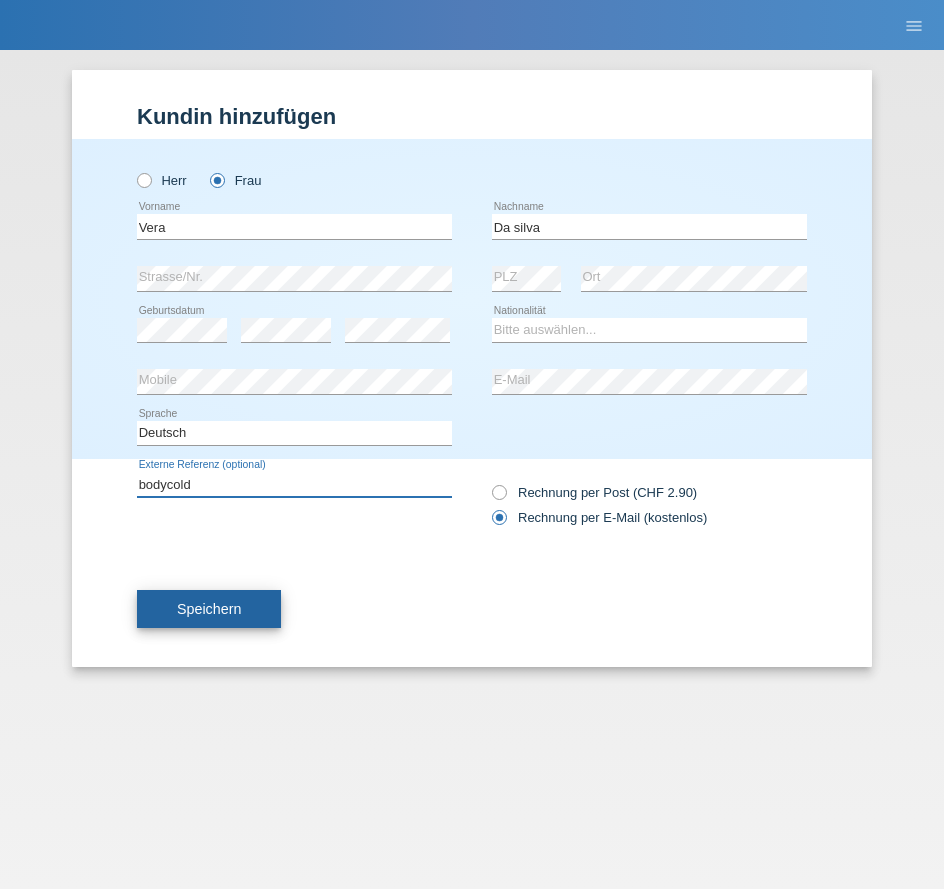 type on "bodycold" 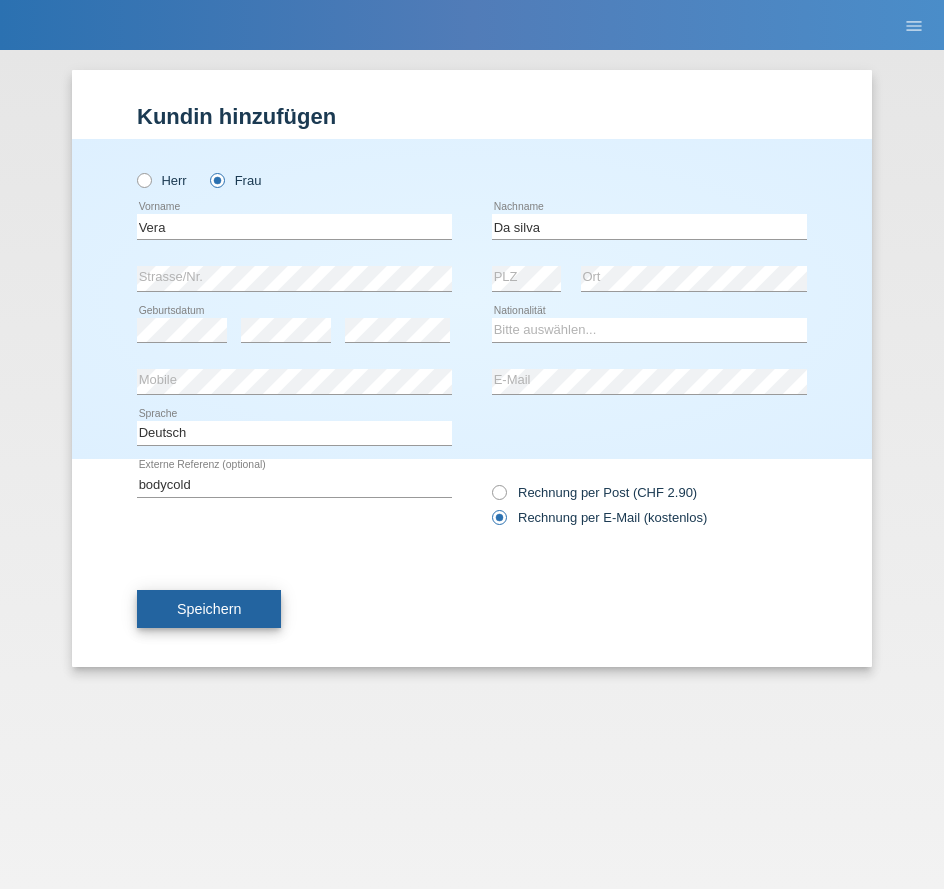 click on "Speichern" at bounding box center (209, 609) 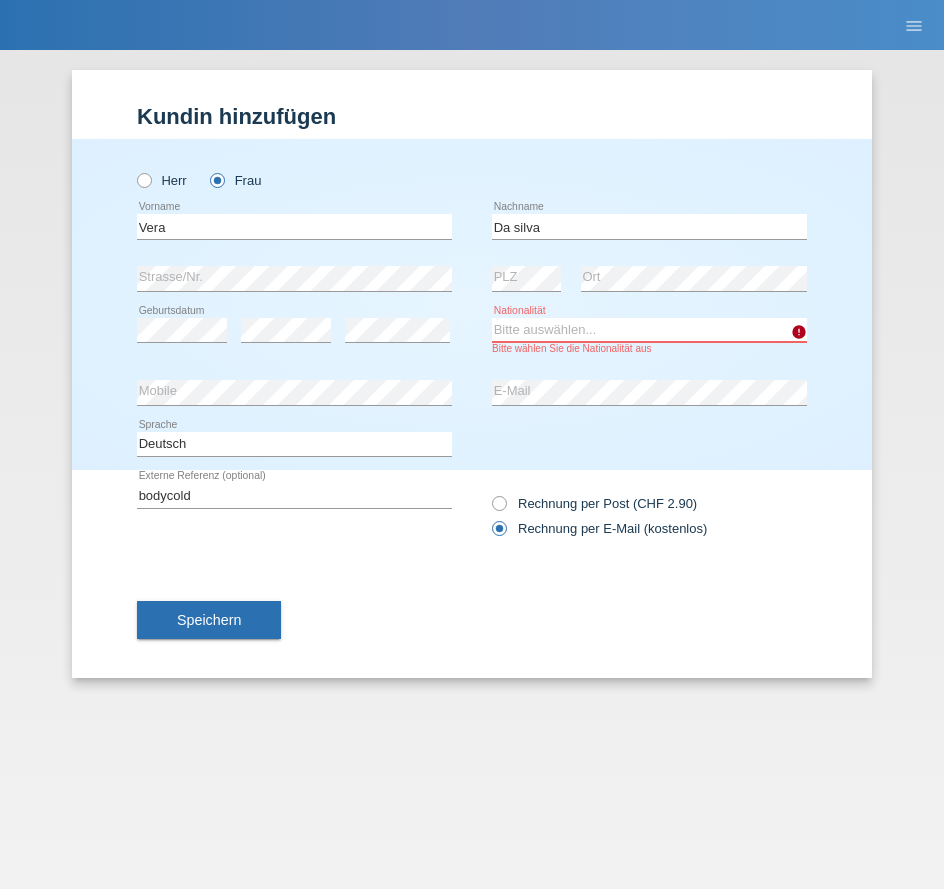 click on "Bitte auswählen...
Schweiz
Deutschland
Liechtenstein
Österreich
------------
Afghanistan
Ägypten
Åland
Albanien
Algerien" at bounding box center [649, 330] 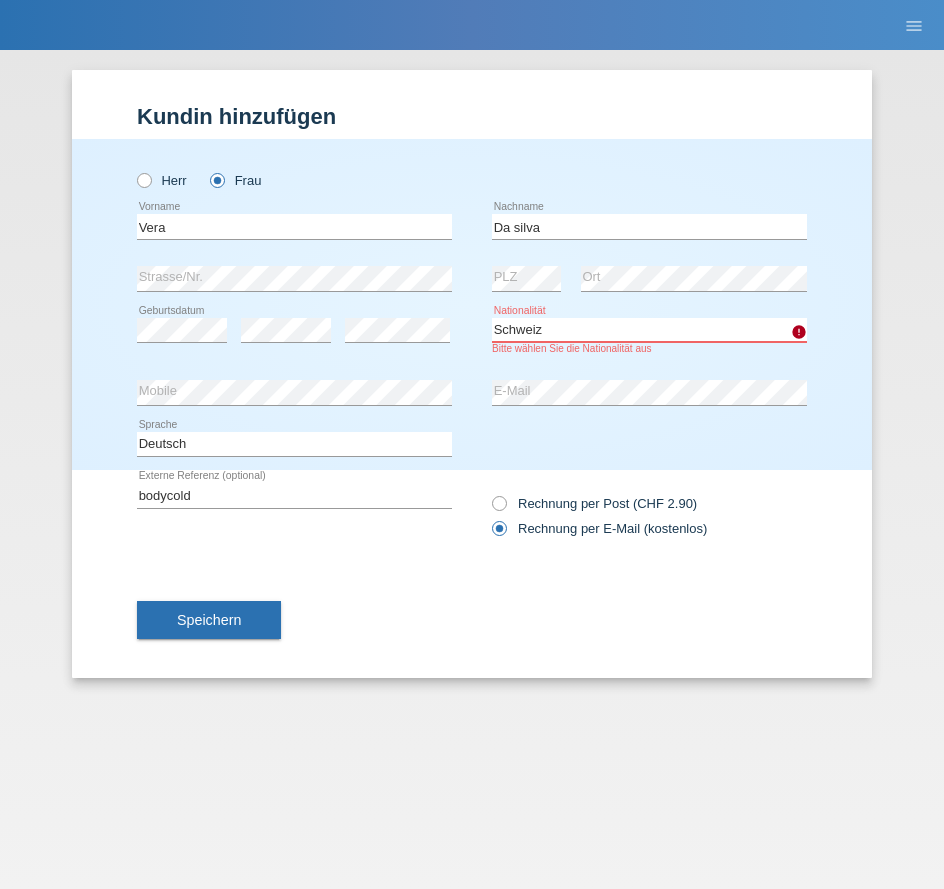 click on "Bitte auswählen...
Schweiz
Deutschland
Liechtenstein
Österreich
------------
Afghanistan
Ägypten
Åland
Albanien
Algerien" at bounding box center [649, 330] 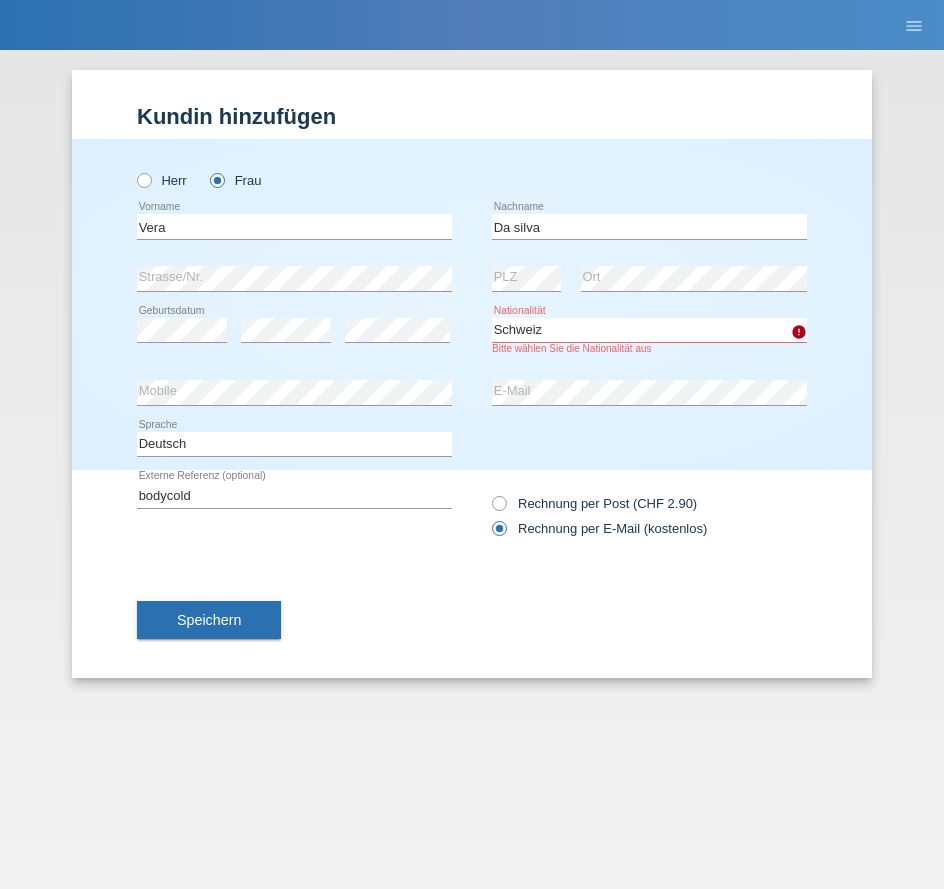 click on "bodycold
error
Externe Referenz (optional)
Rechnung per Post                                                                                                                                                (CHF 2.90)" at bounding box center [472, 444] 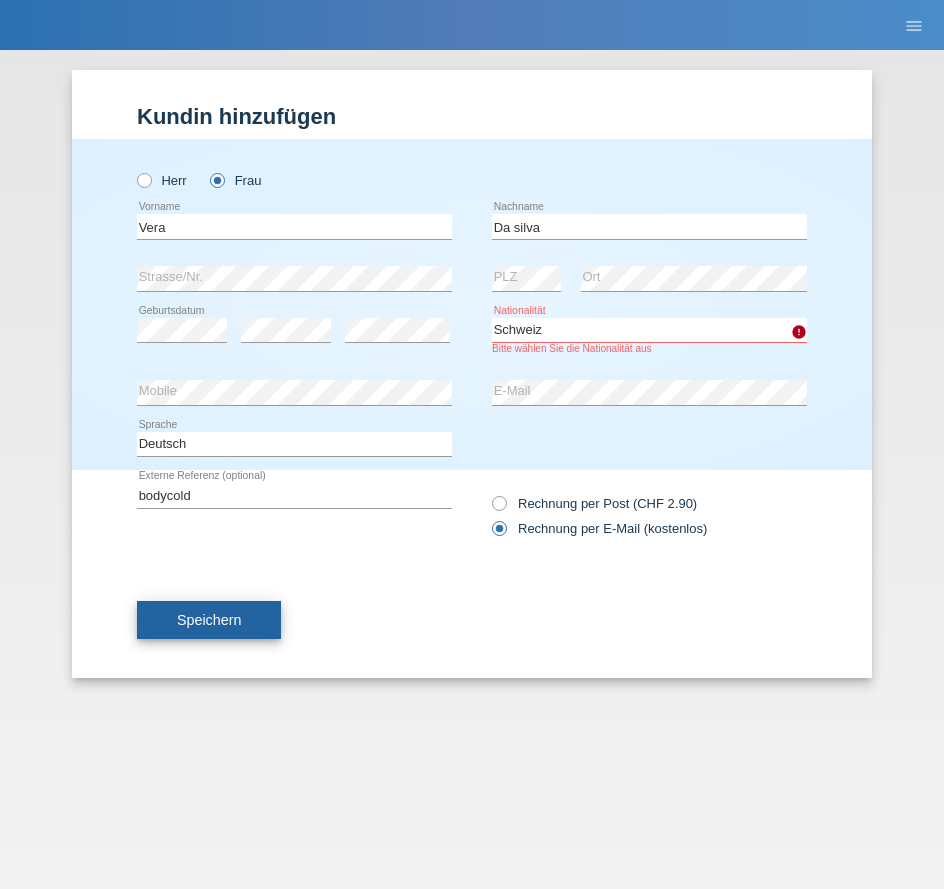click on "Speichern" at bounding box center [209, 620] 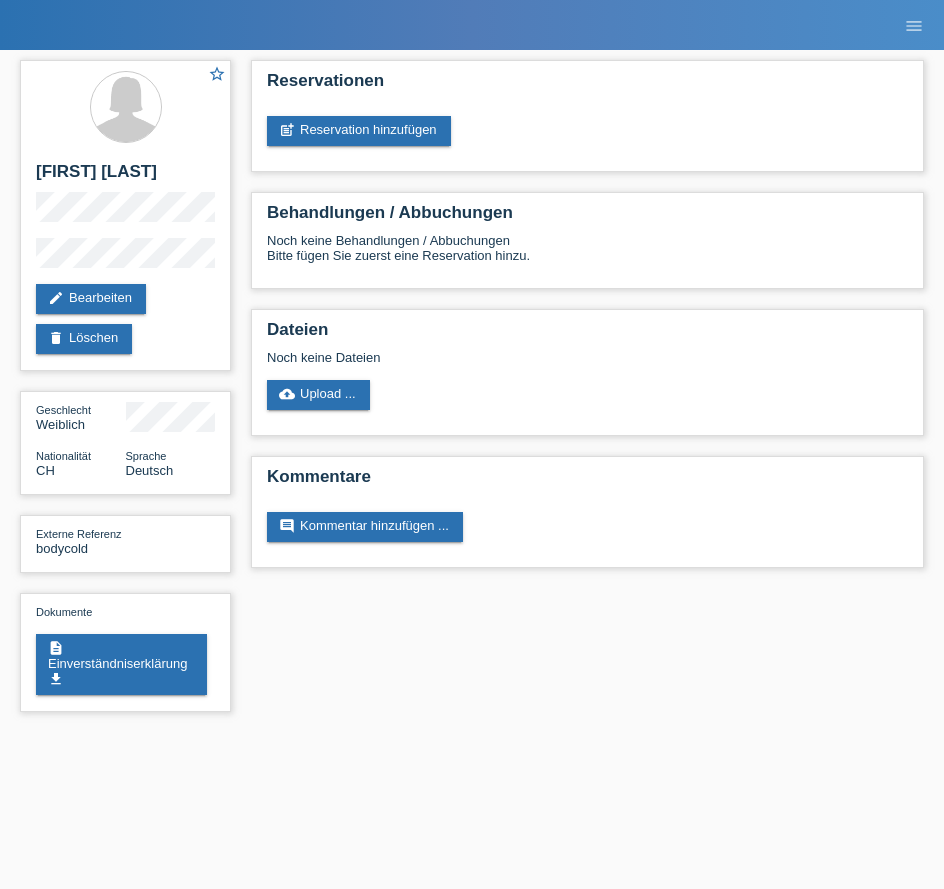 scroll, scrollTop: 0, scrollLeft: 0, axis: both 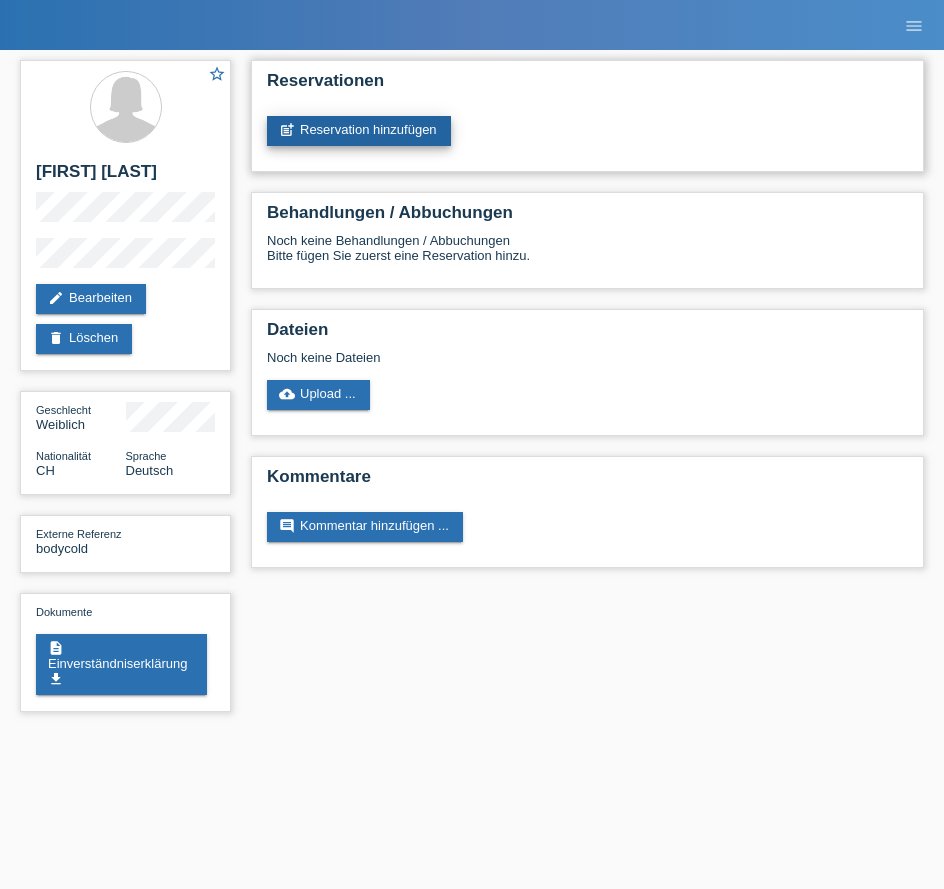 click on "post_add  Reservation hinzufügen" at bounding box center (359, 131) 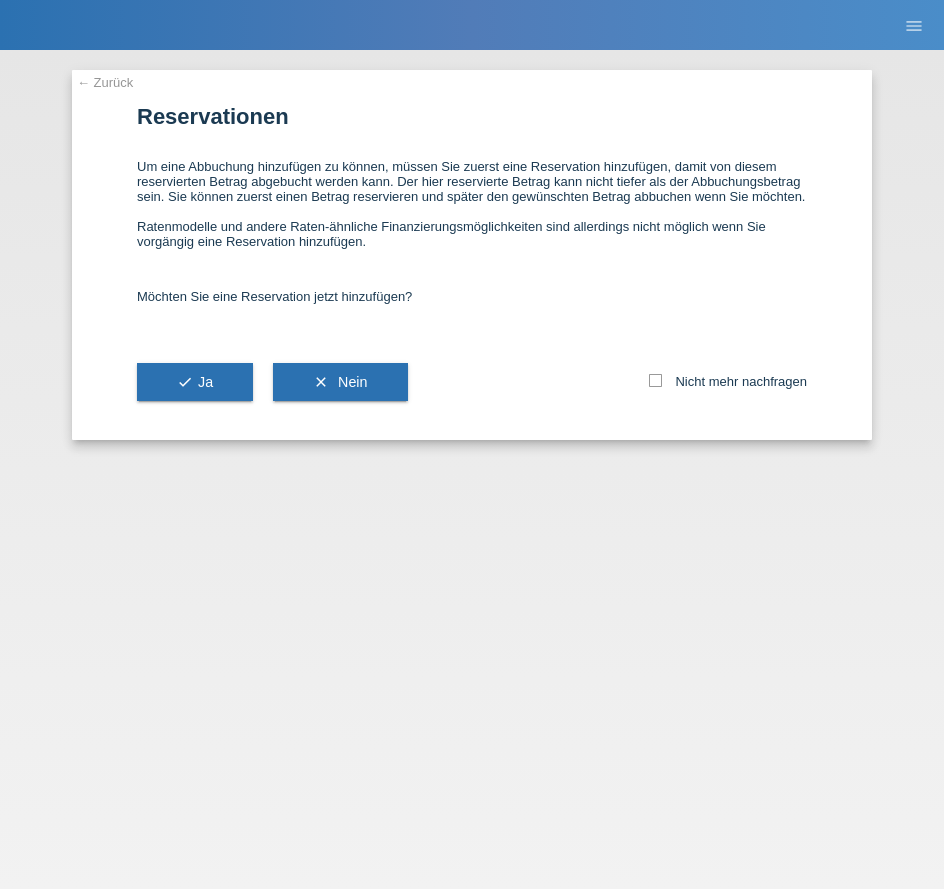 scroll, scrollTop: 0, scrollLeft: 0, axis: both 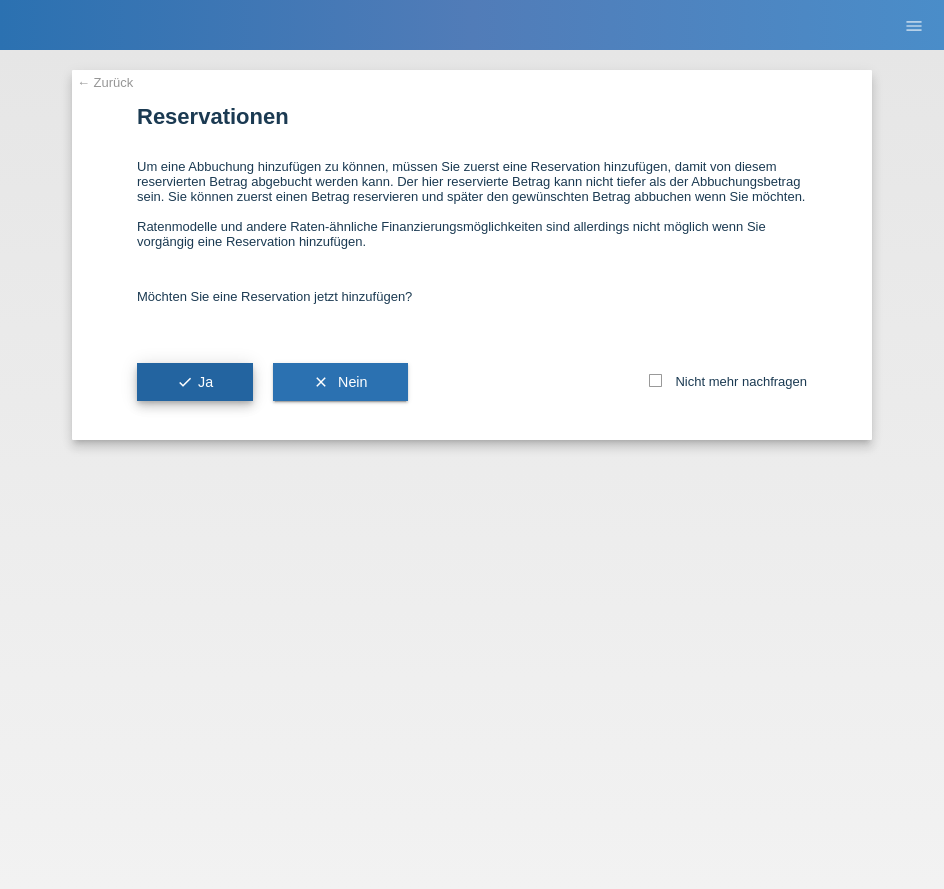 click on "check  Ja" at bounding box center [195, 382] 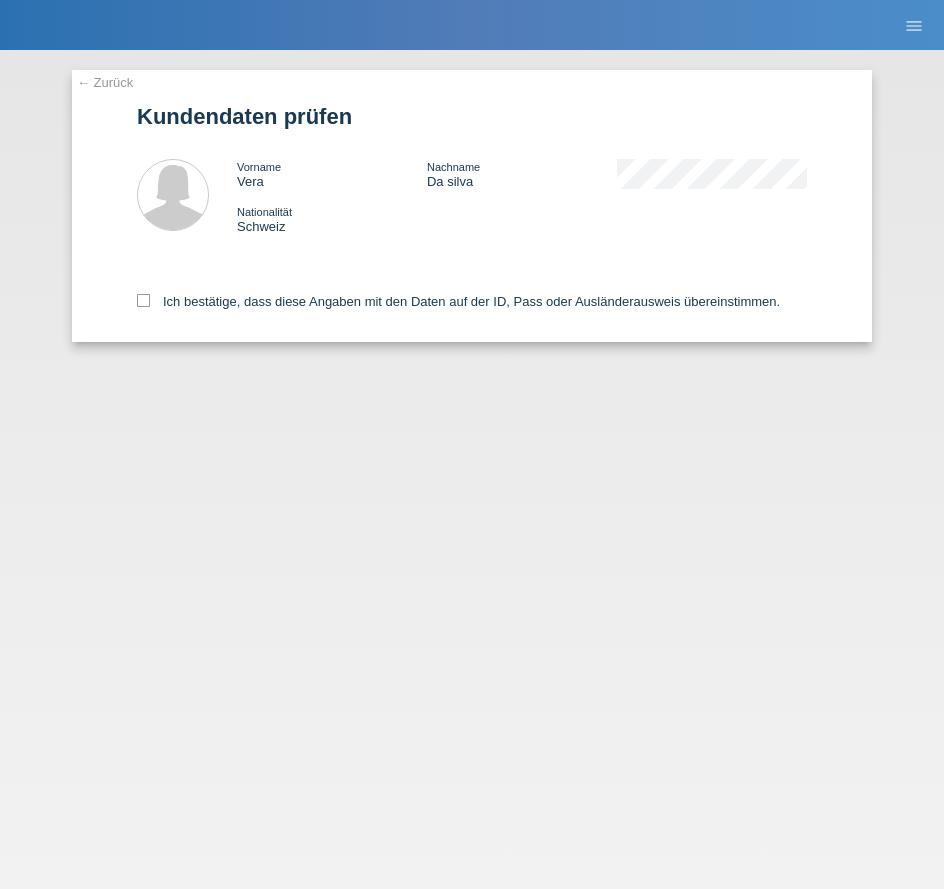 scroll, scrollTop: 0, scrollLeft: 0, axis: both 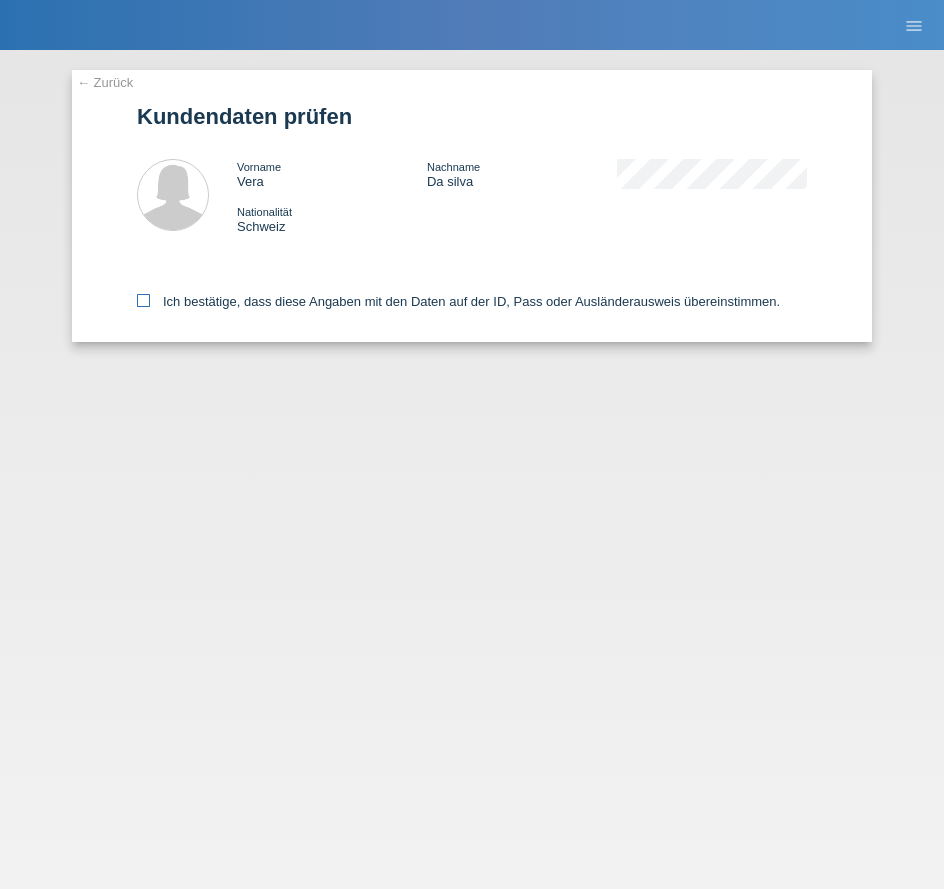 click on "Ich bestätige, dass diese Angaben mit den Daten auf der ID, Pass oder Ausländerausweis übereinstimmen." at bounding box center [458, 301] 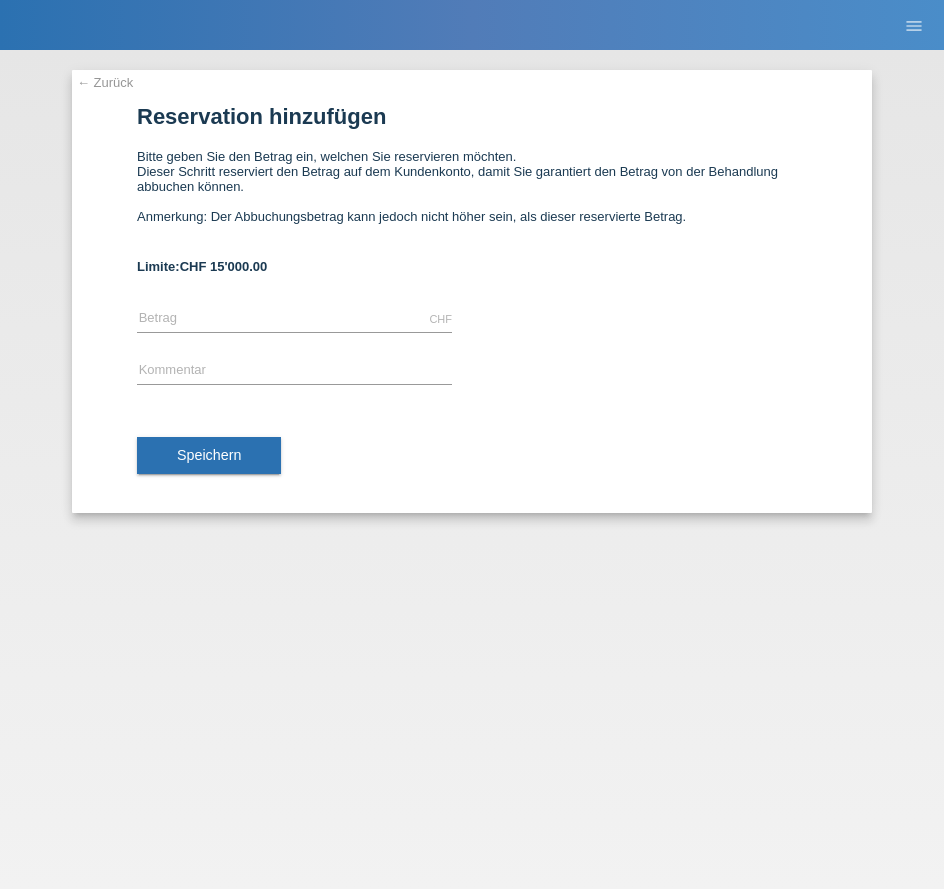 scroll, scrollTop: 0, scrollLeft: 0, axis: both 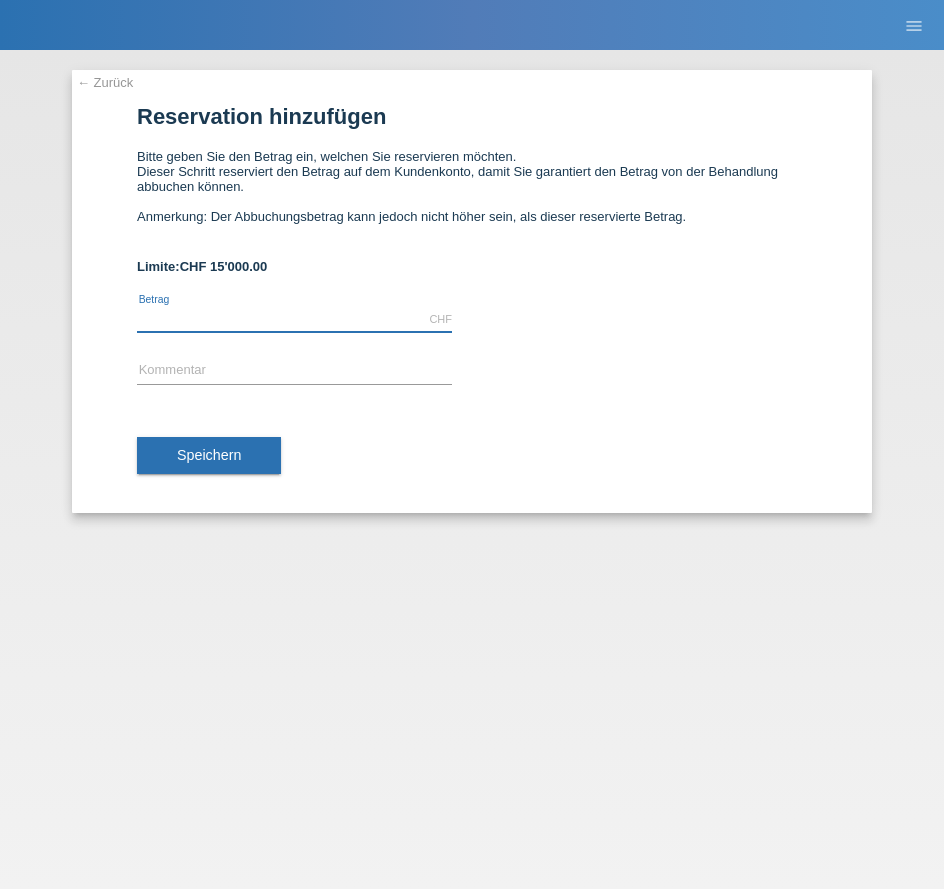 click at bounding box center [294, 319] 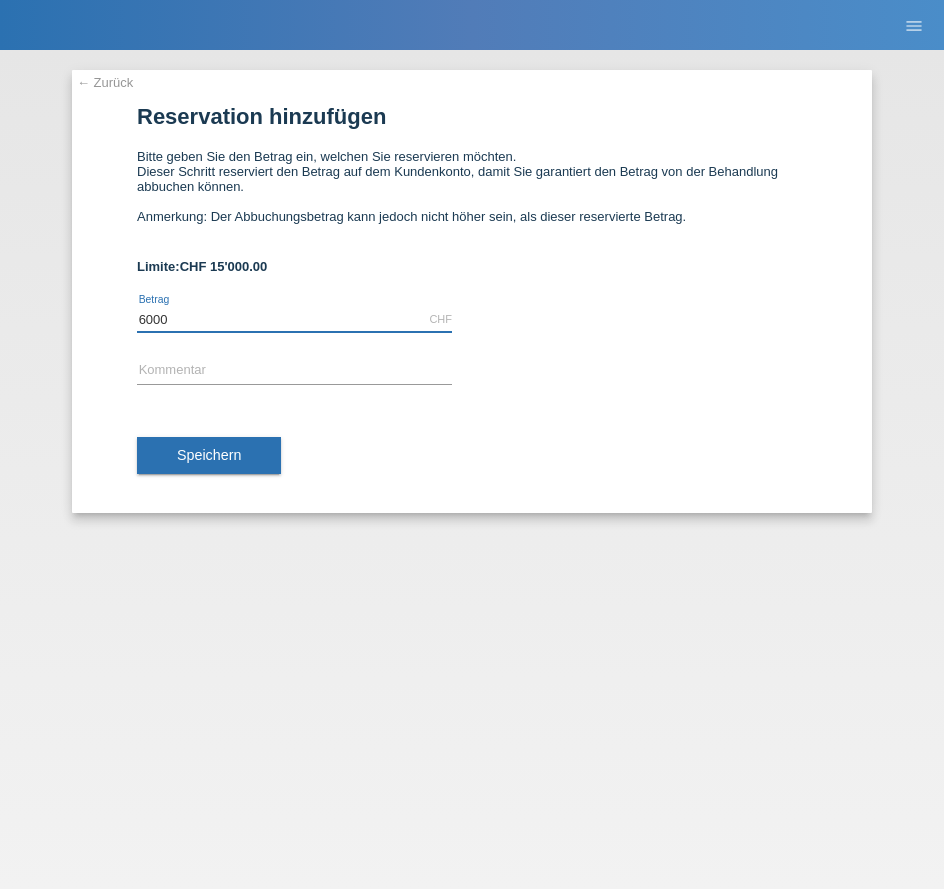 drag, startPoint x: 230, startPoint y: 316, endPoint x: 99, endPoint y: 322, distance: 131.13733 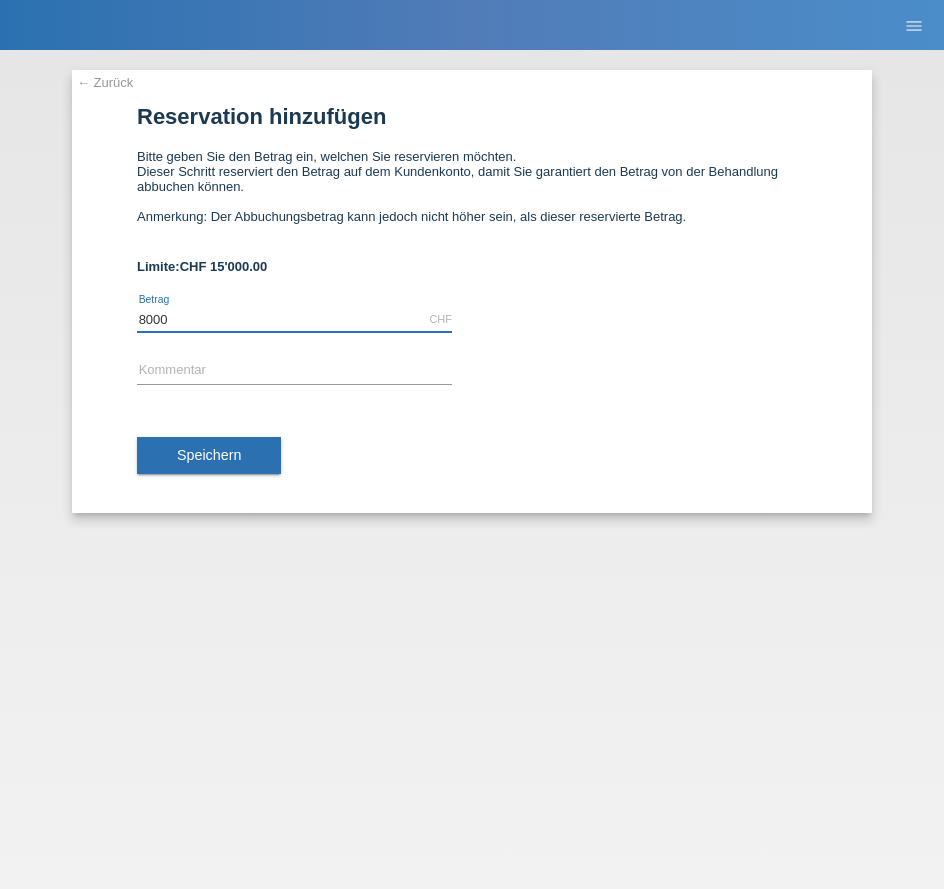 type on "8000" 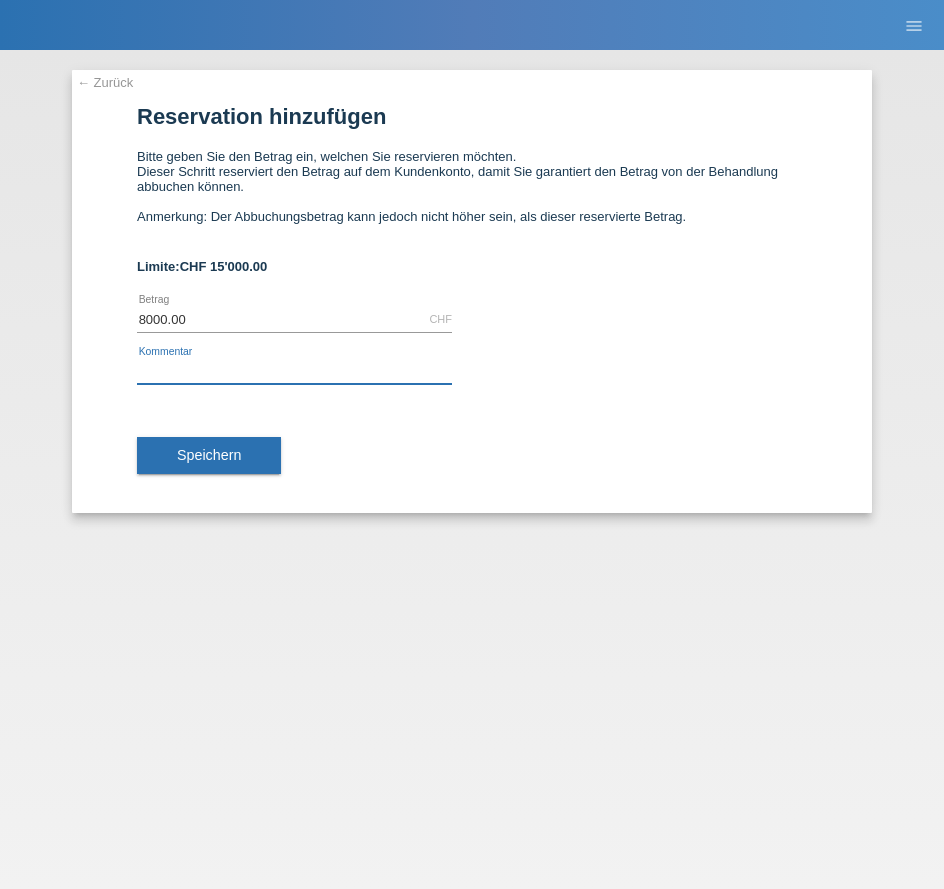 click at bounding box center [294, 371] 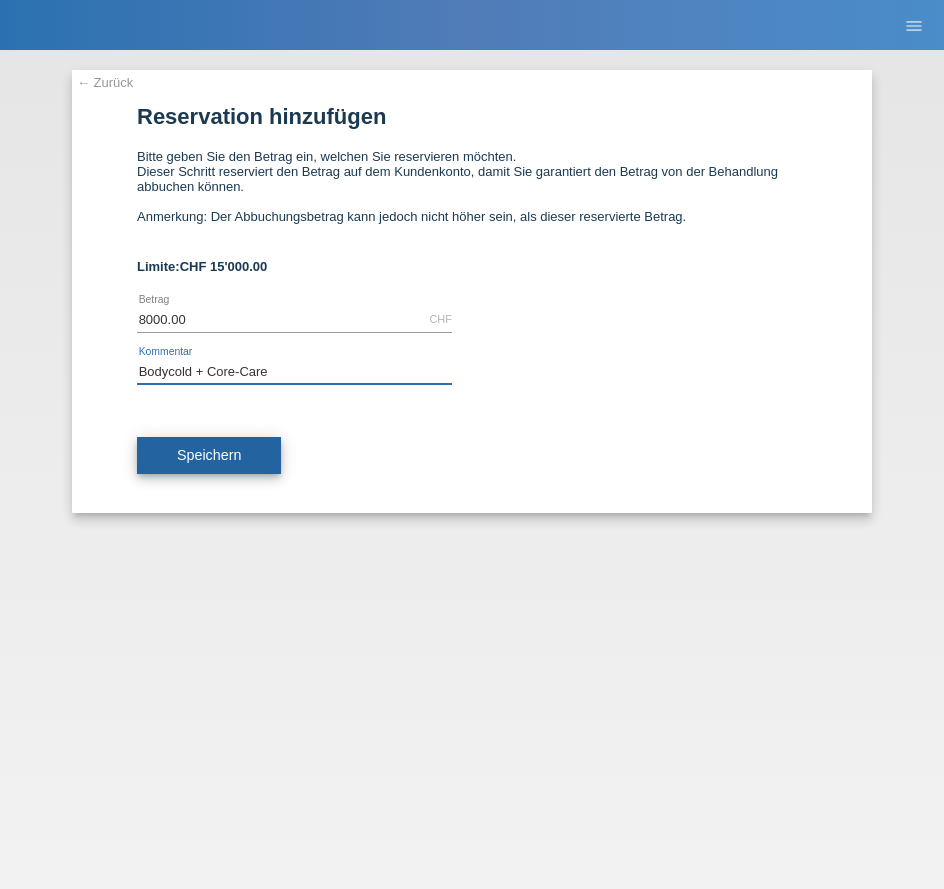 type on "Bodycold + Core-Care" 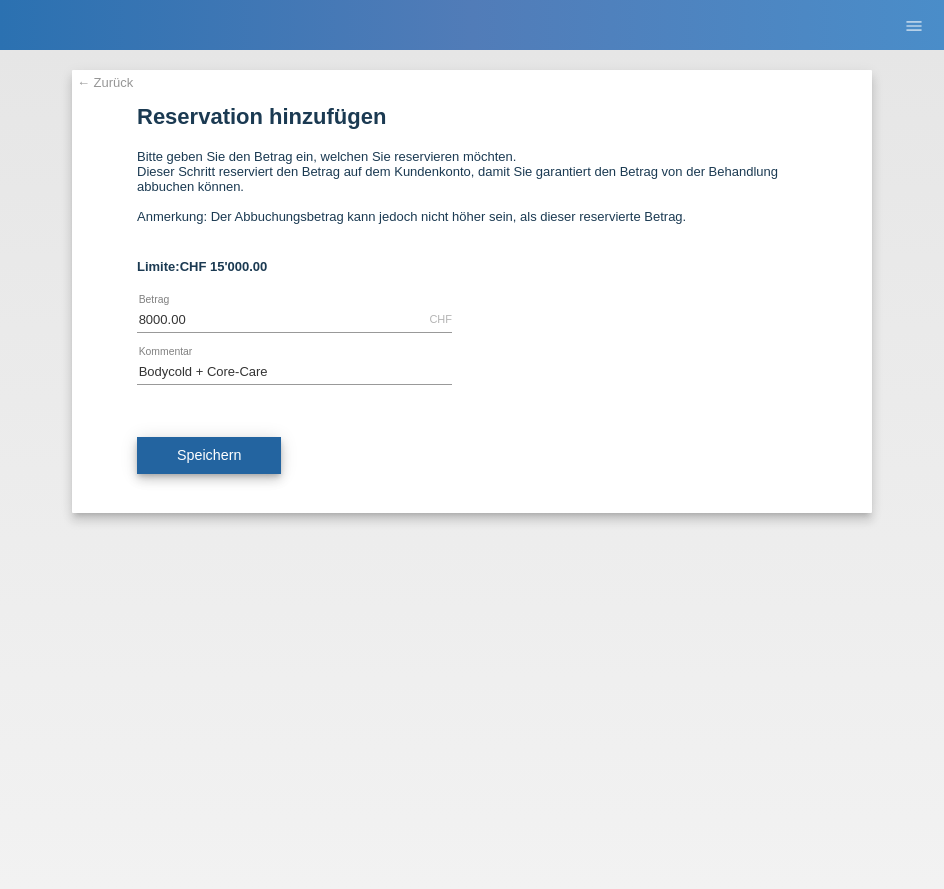 click on "Speichern" at bounding box center (209, 456) 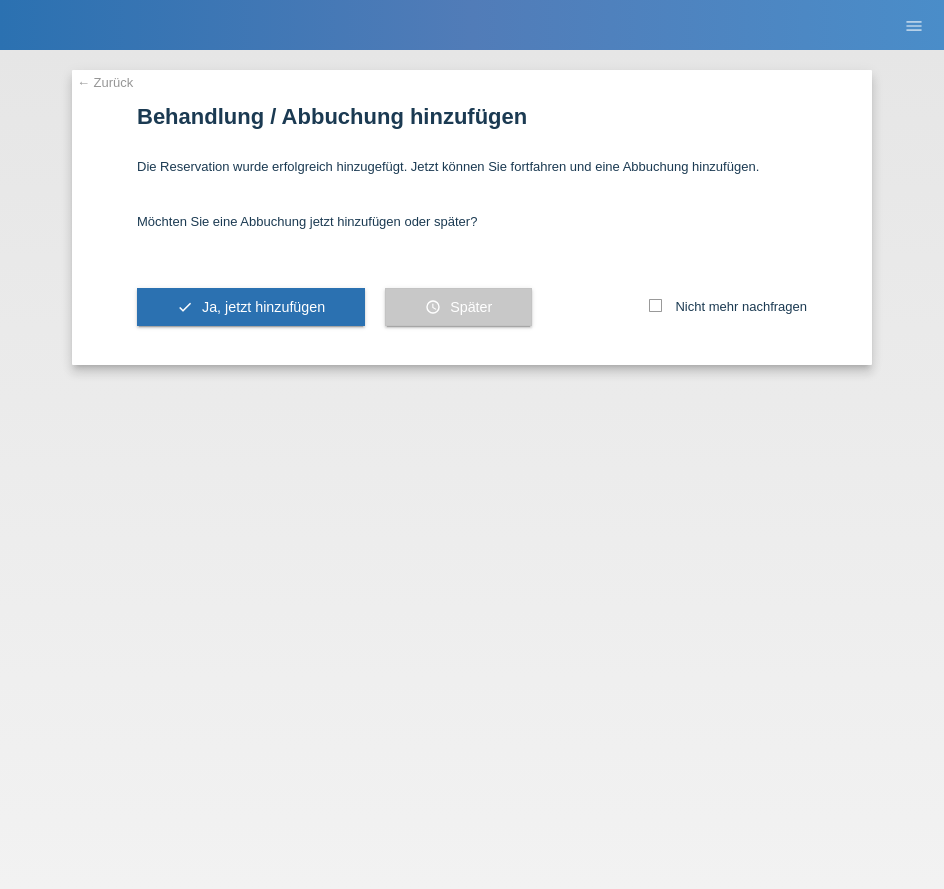 scroll, scrollTop: 0, scrollLeft: 0, axis: both 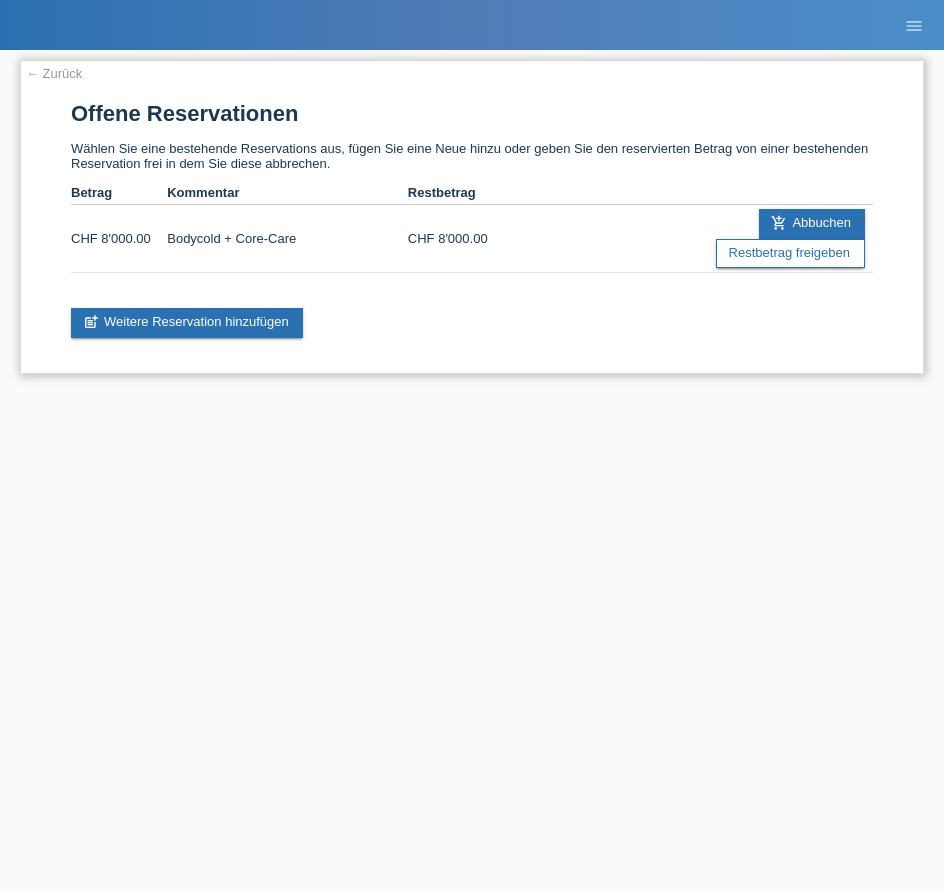click on "← Zurück" at bounding box center [54, 73] 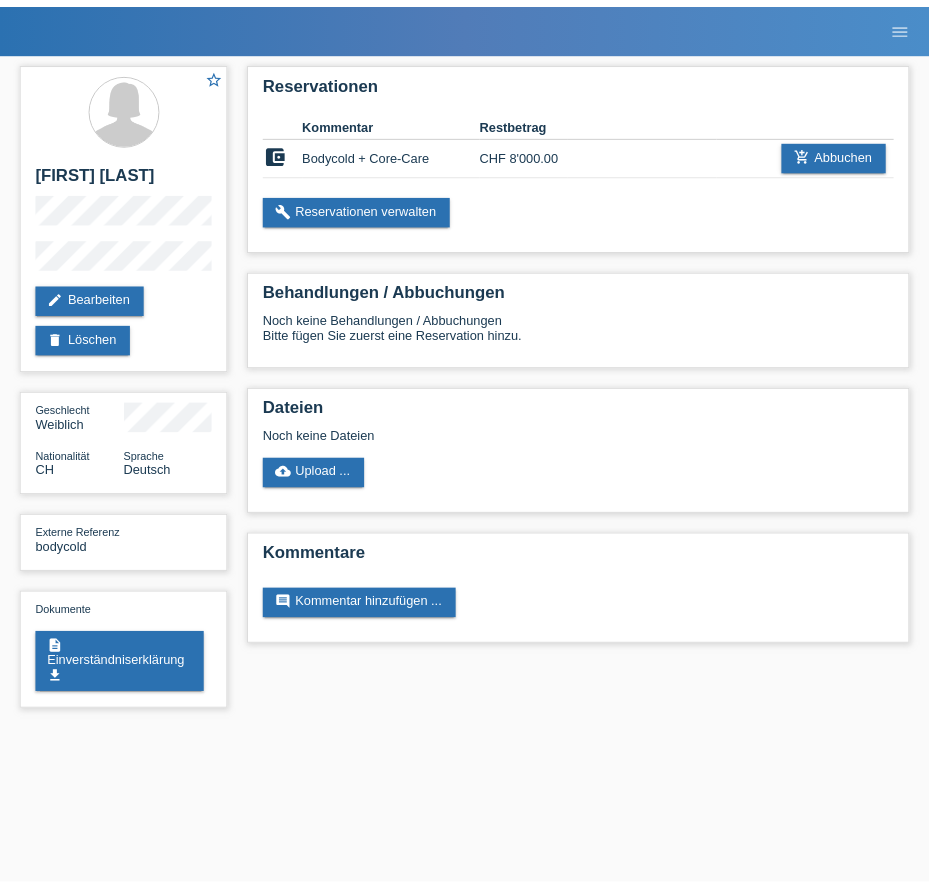 scroll, scrollTop: 0, scrollLeft: 0, axis: both 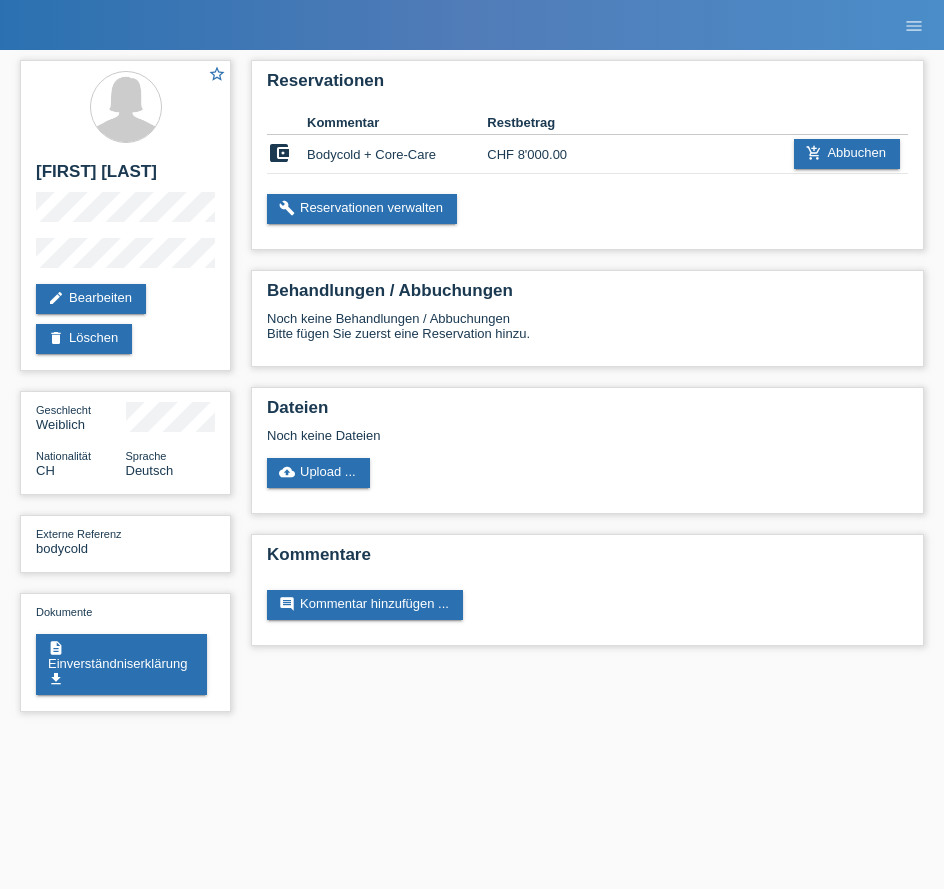 click on "MF Health
Kund*innen
Behandlungen / Abbuchungen
E-Mail Support
Viviane Moscillo
close
close" at bounding box center [472, 25] 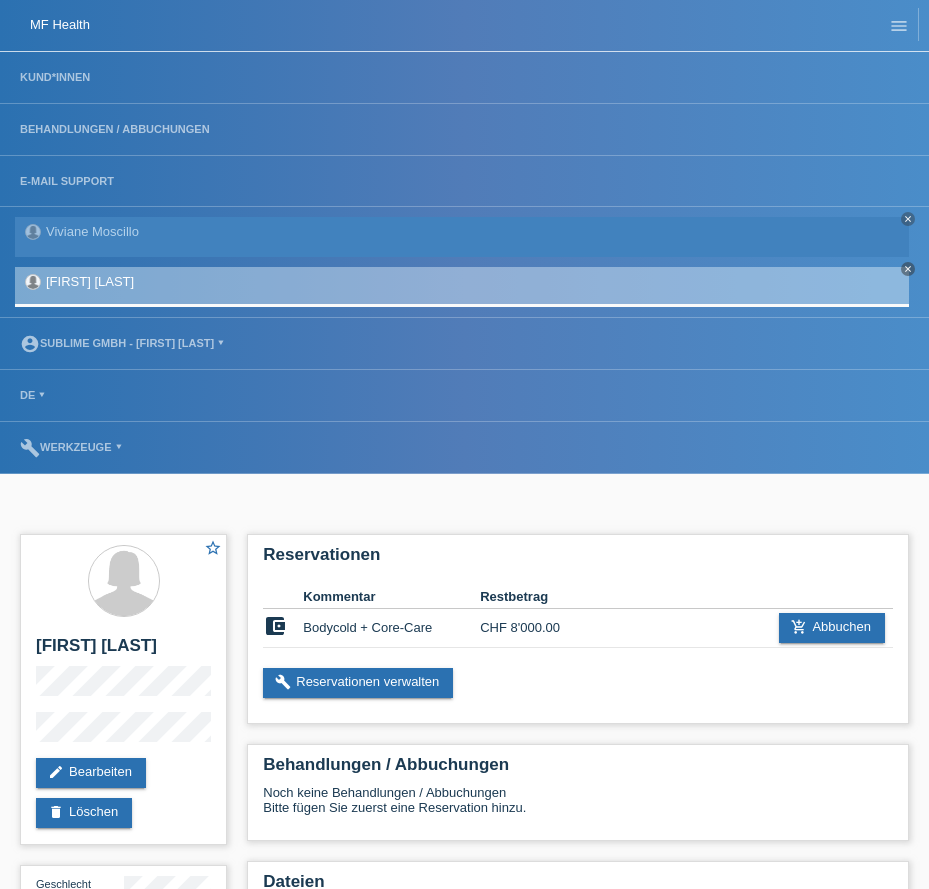 click on "Kund*innen" at bounding box center [464, 78] 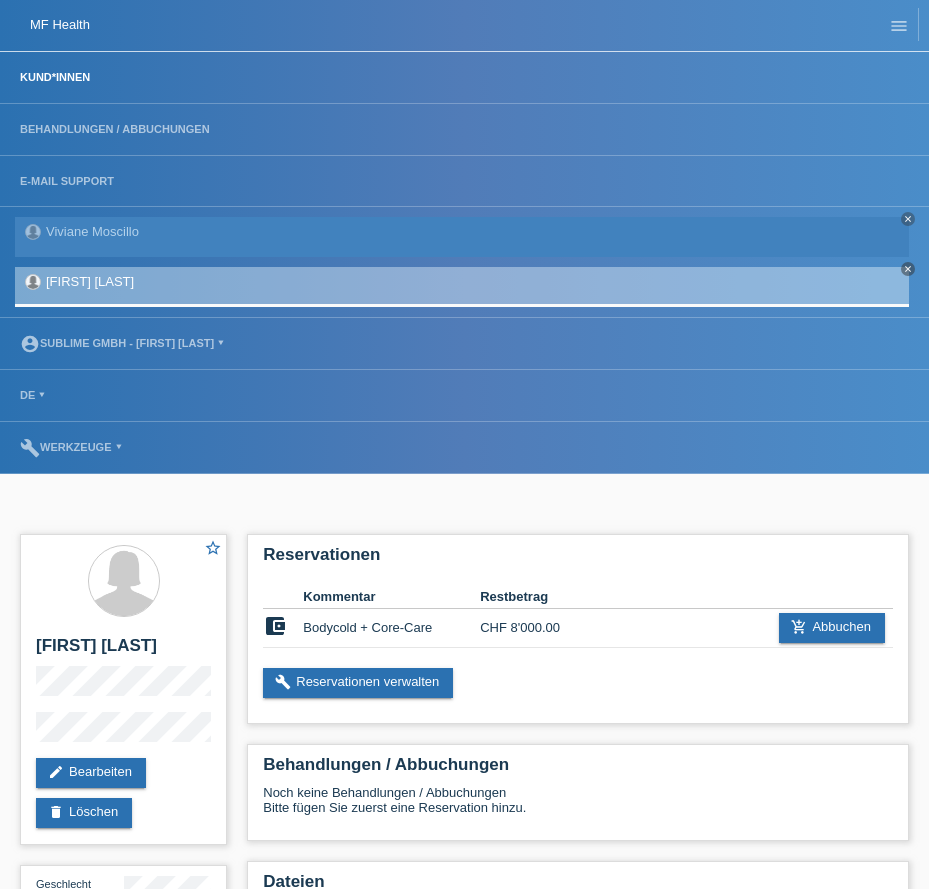 click on "Kund*innen" at bounding box center [55, 77] 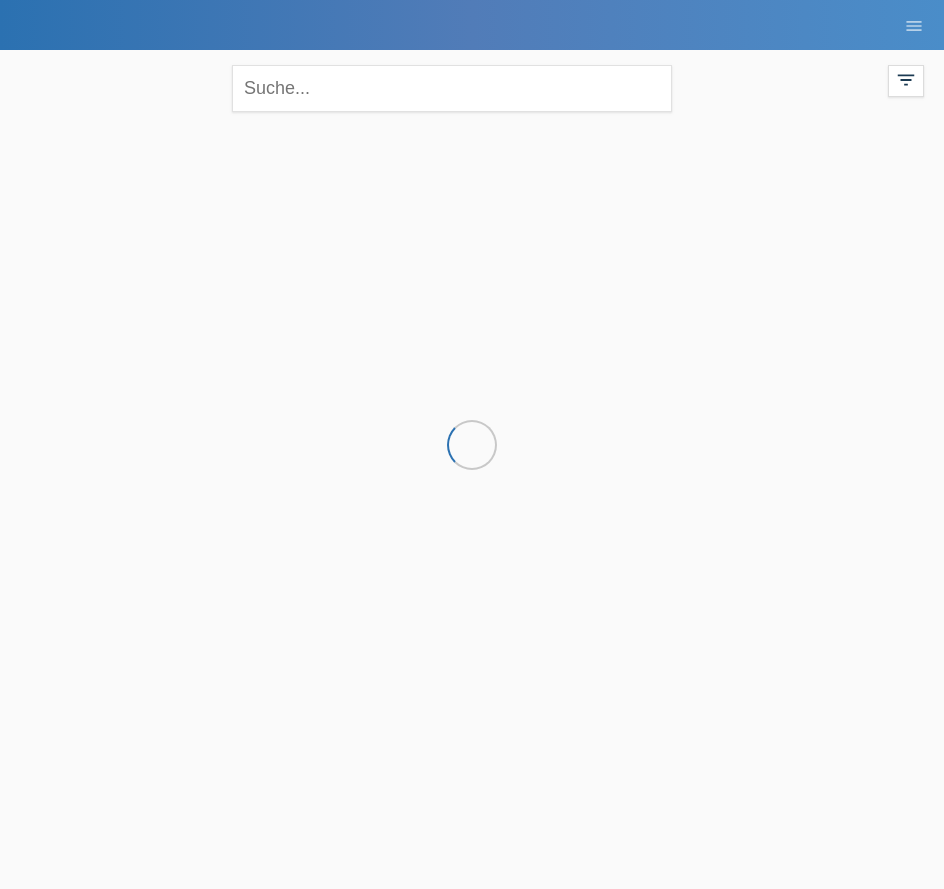 scroll, scrollTop: 0, scrollLeft: 0, axis: both 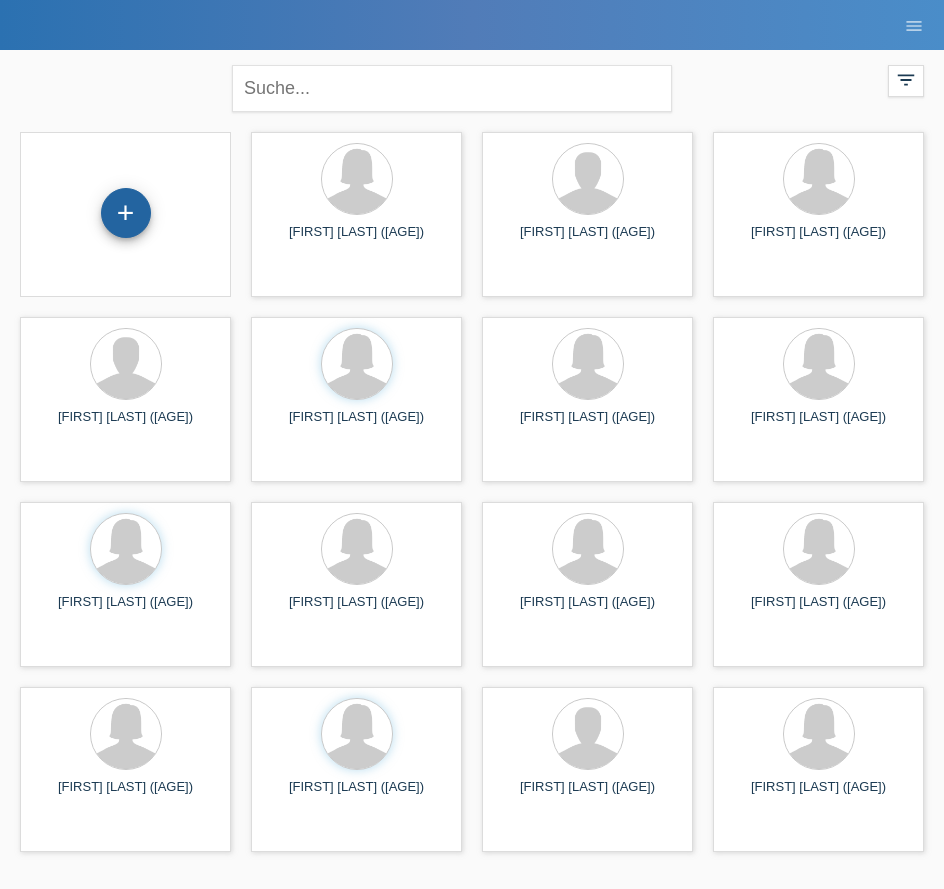 click on "+" at bounding box center [126, 213] 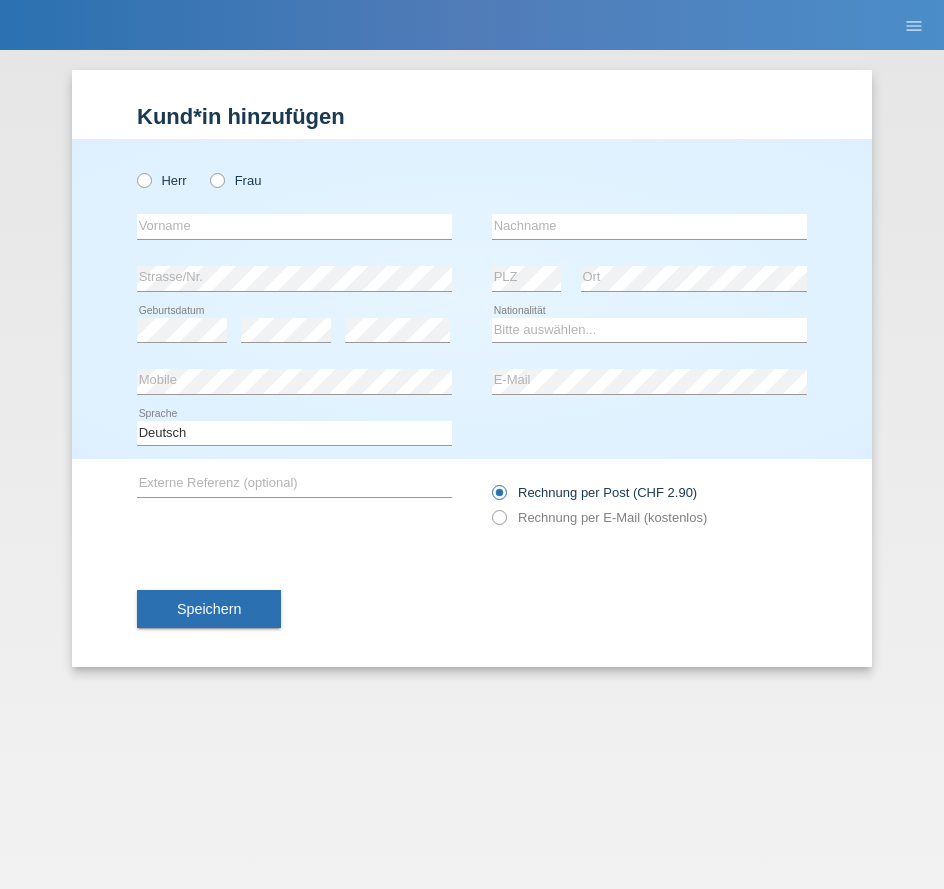 scroll, scrollTop: 0, scrollLeft: 0, axis: both 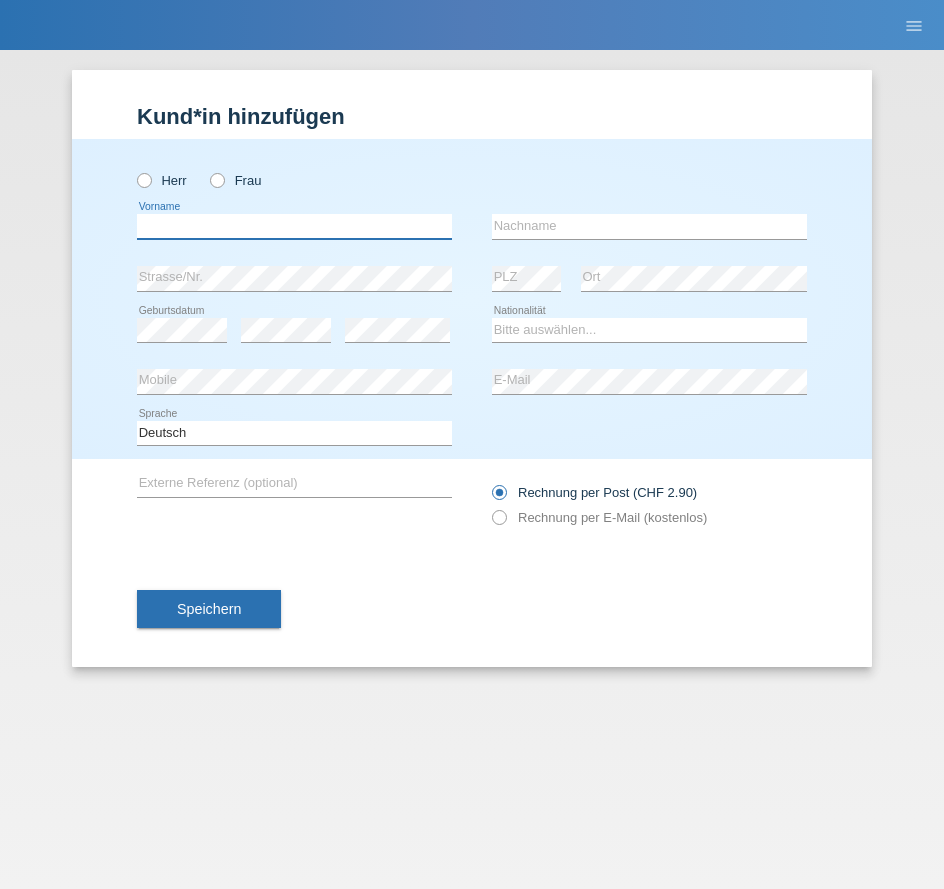 click at bounding box center [294, 226] 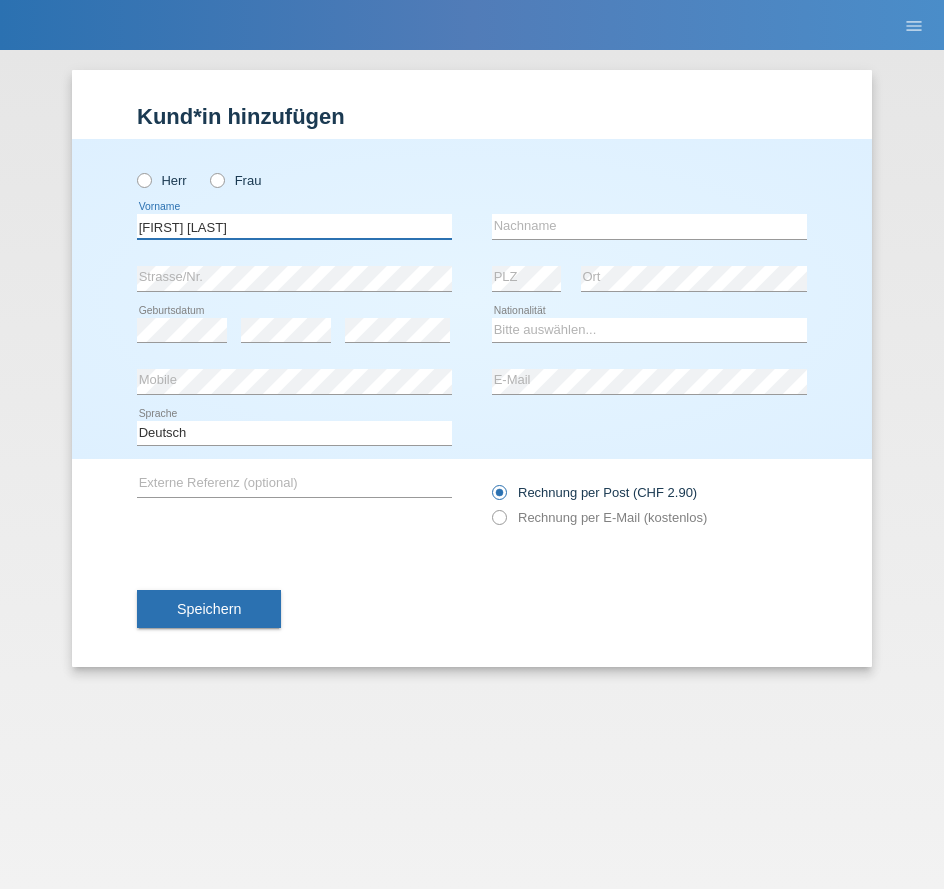 drag, startPoint x: 234, startPoint y: 219, endPoint x: 177, endPoint y: 228, distance: 57.706154 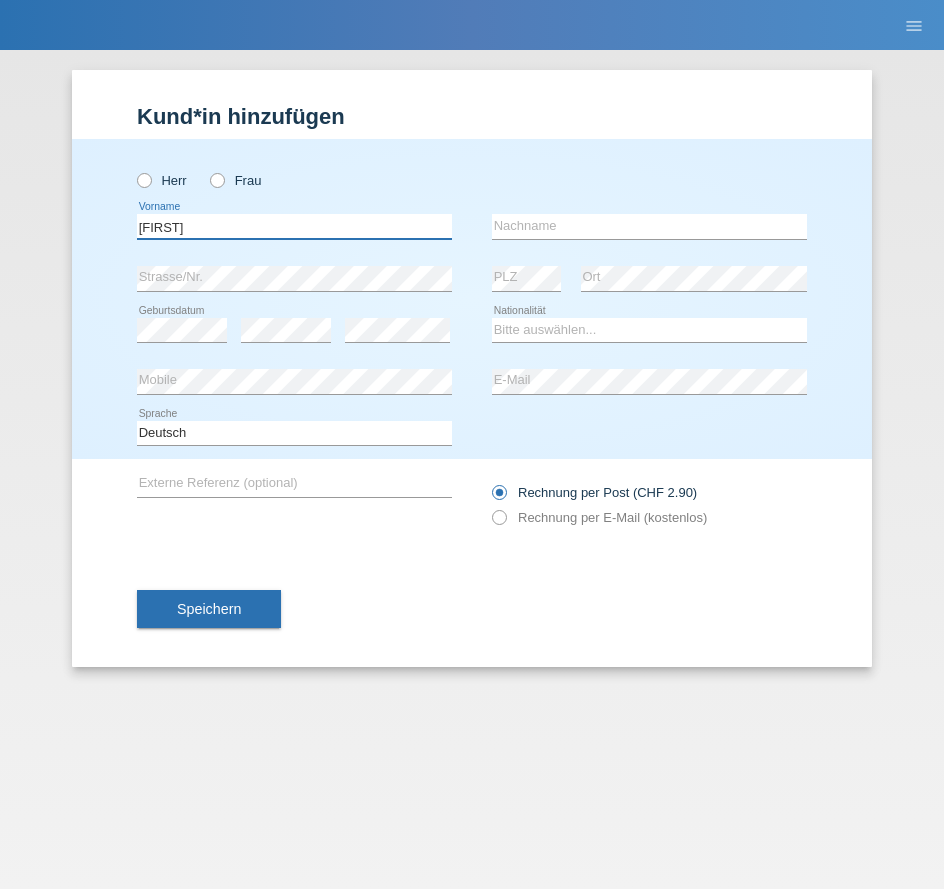 type on "[FIRST]" 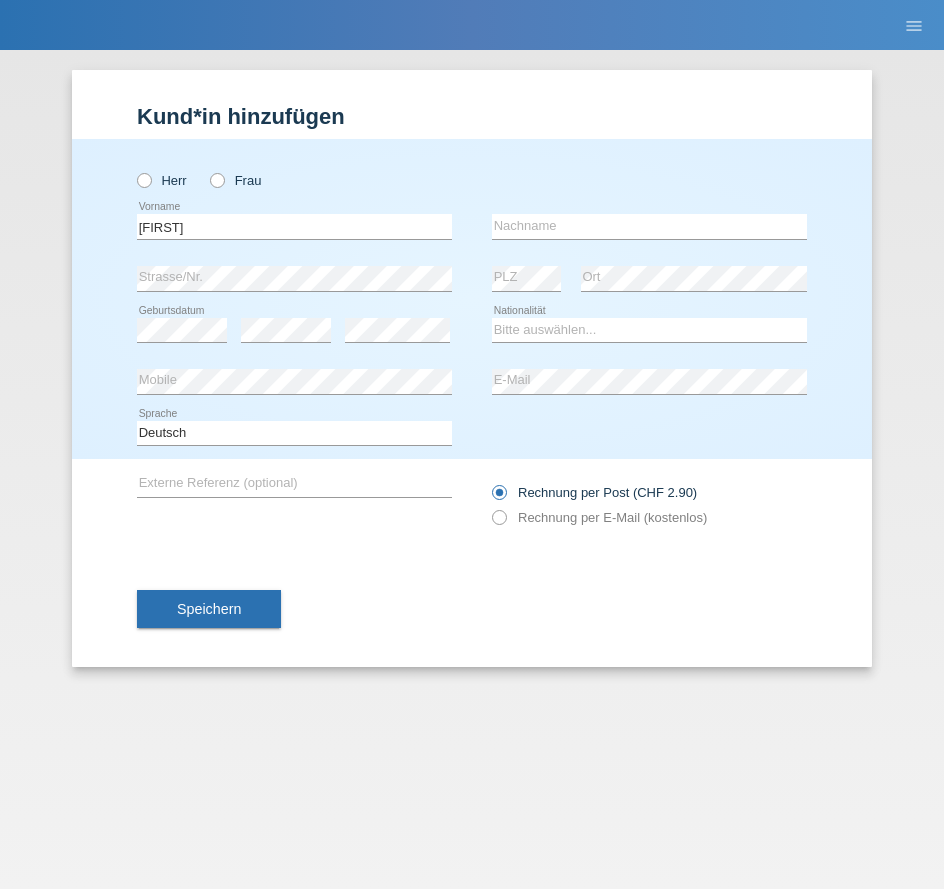 click at bounding box center [294, 239] 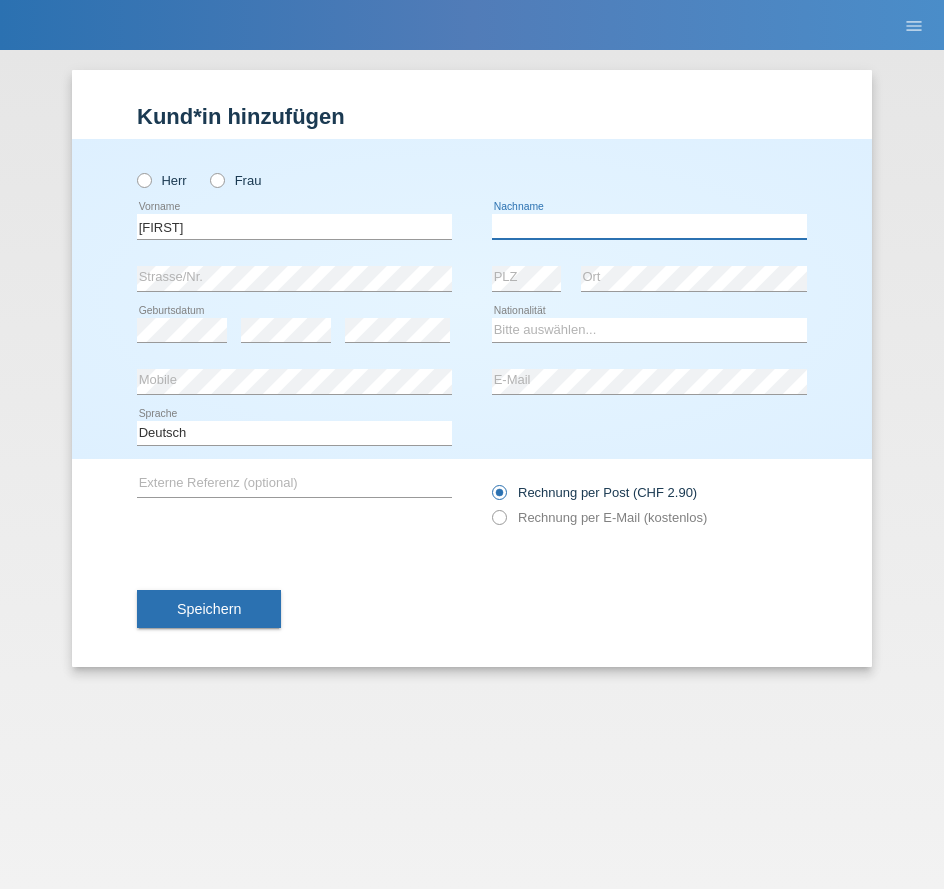 click at bounding box center [649, 226] 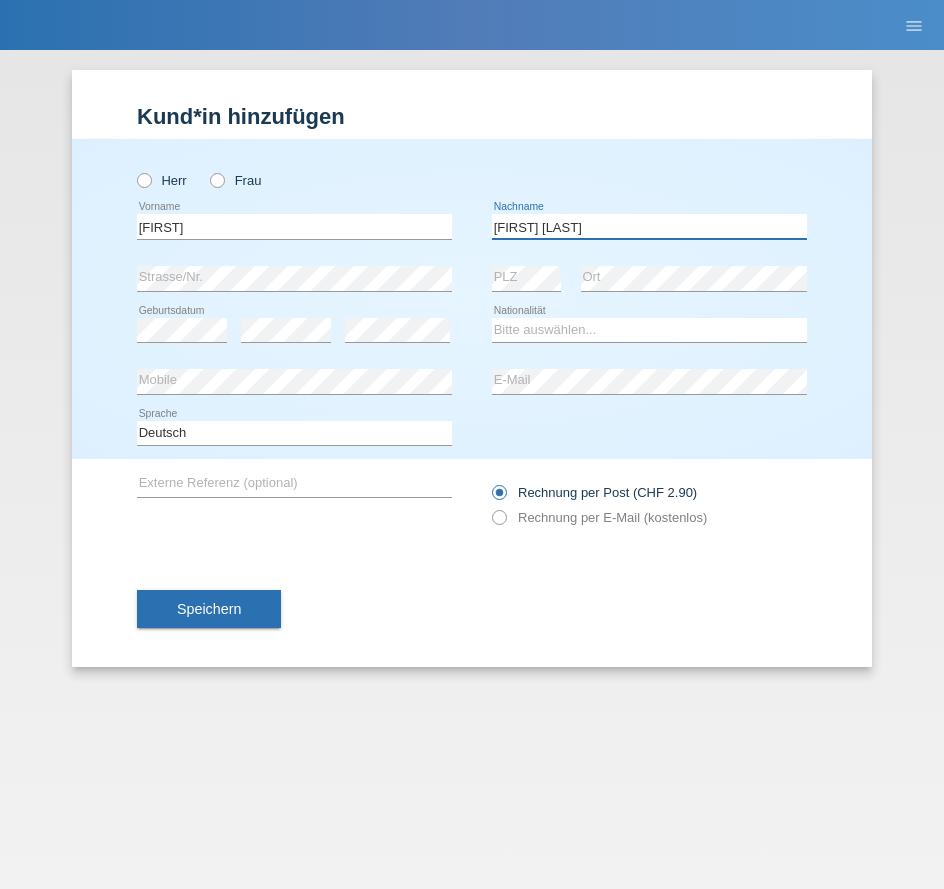 drag, startPoint x: 535, startPoint y: 222, endPoint x: 444, endPoint y: 231, distance: 91.44397 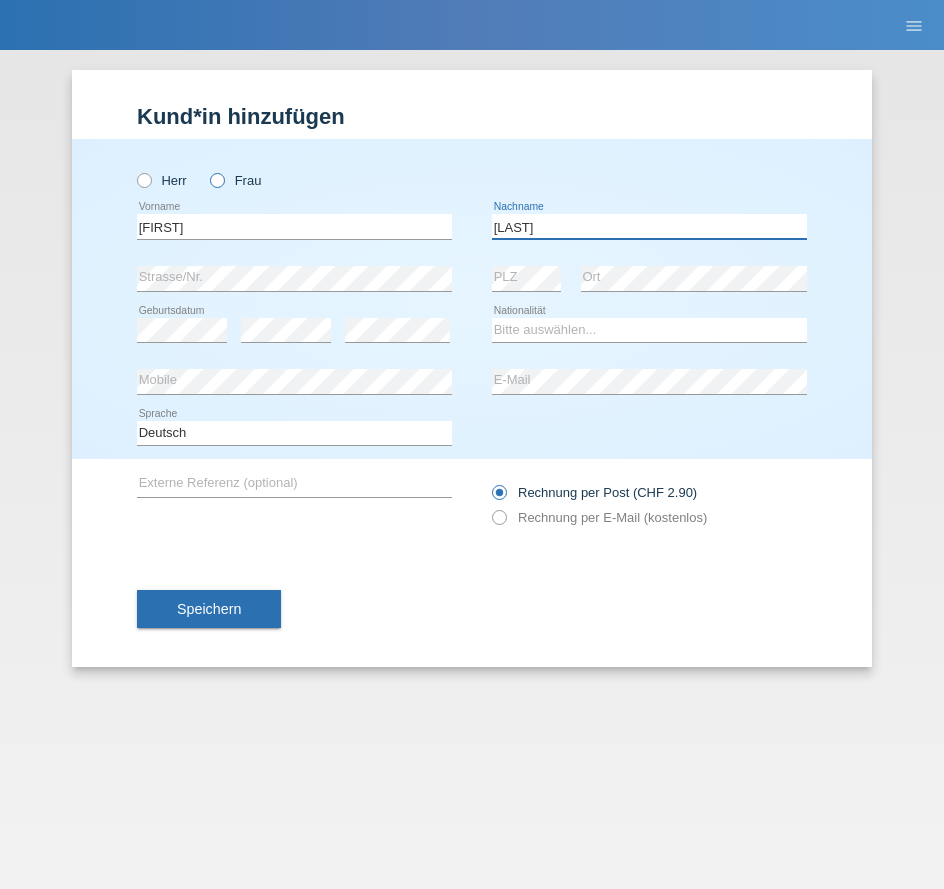 type on "[LAST]" 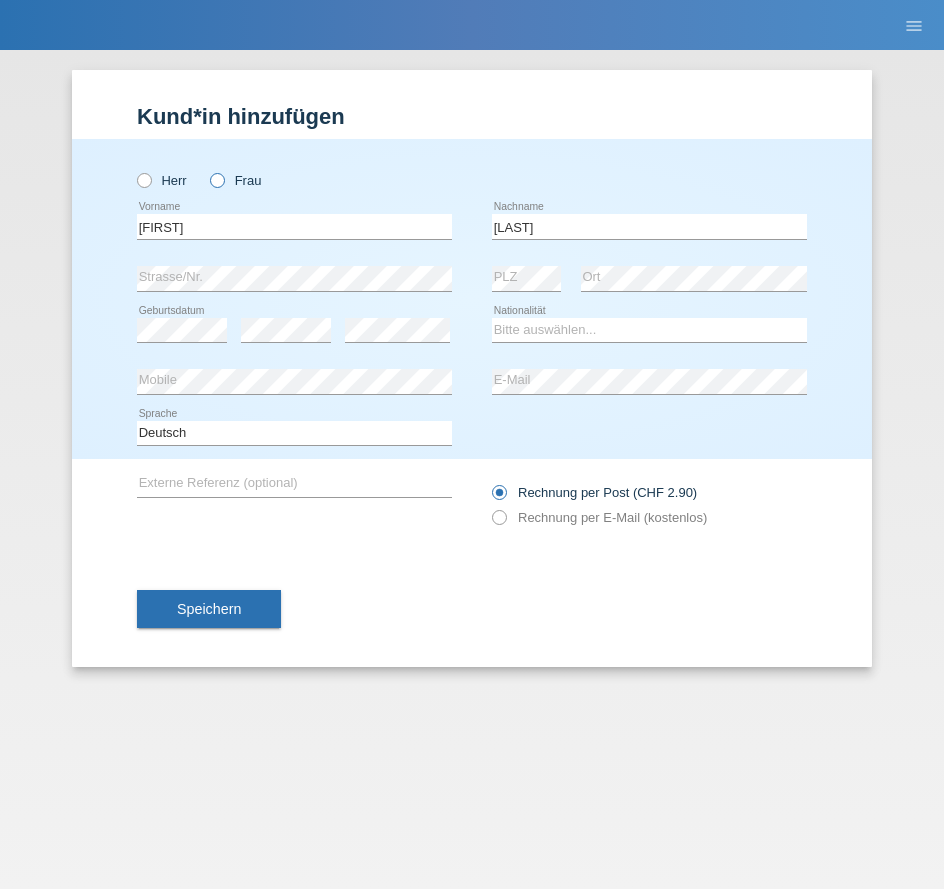 click on "Frau" at bounding box center [162, 180] 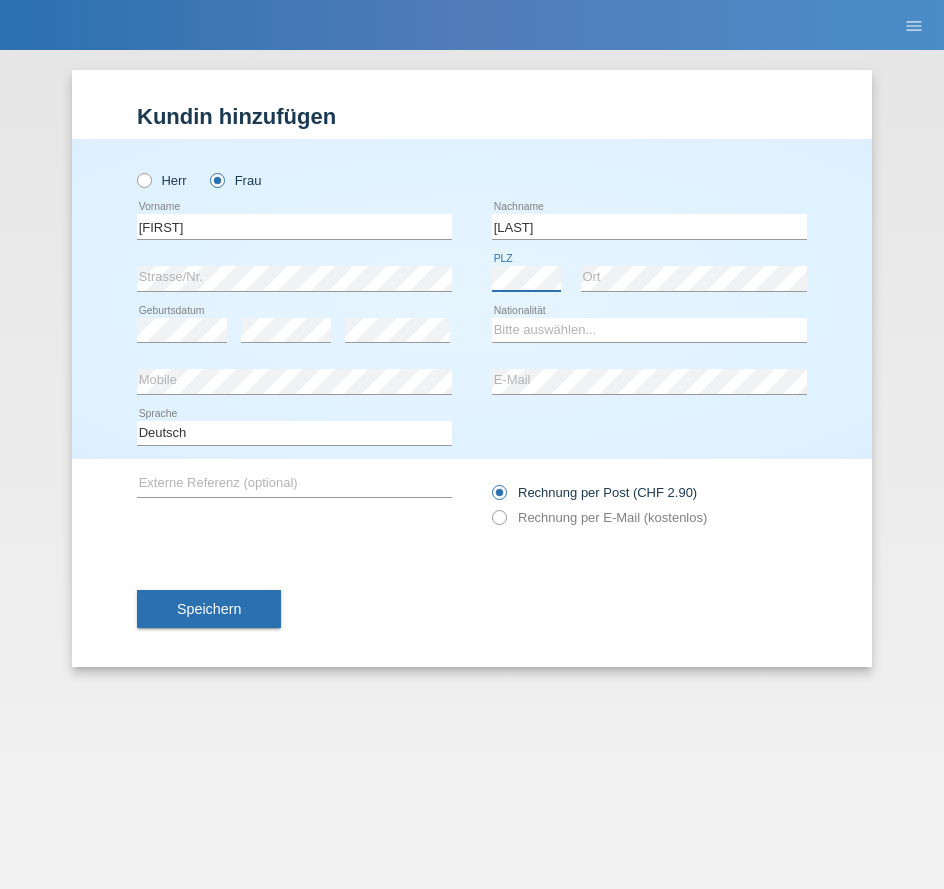 scroll, scrollTop: 0, scrollLeft: 0, axis: both 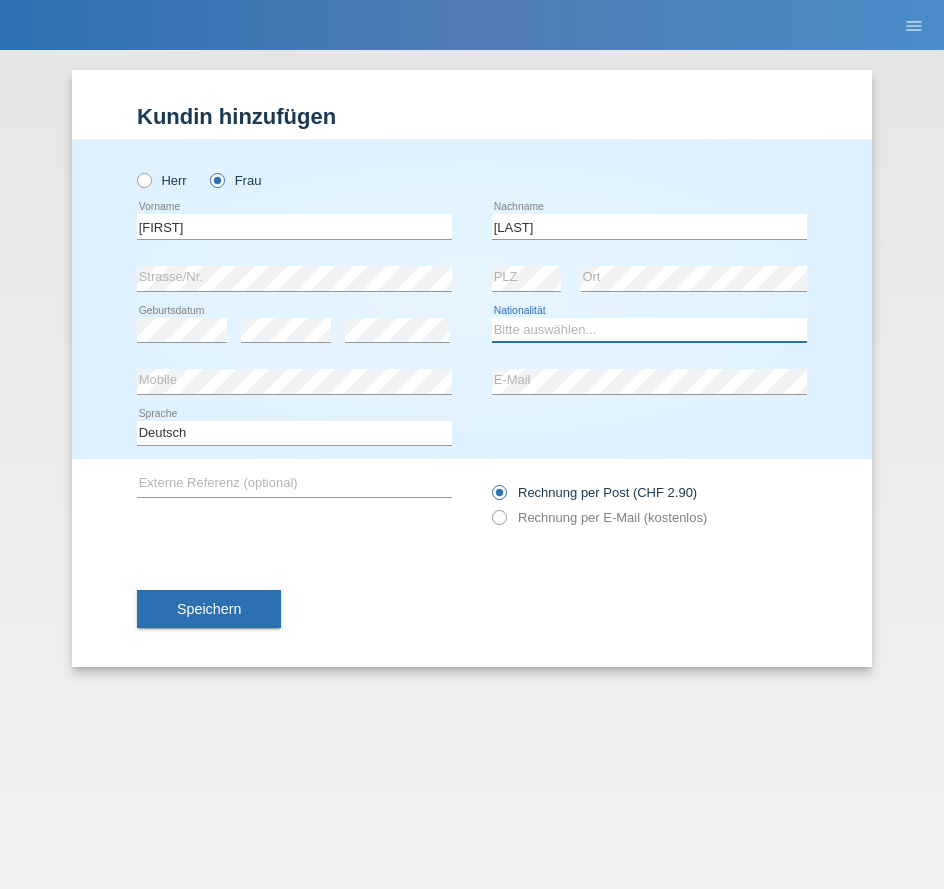 click on "Bitte auswählen...
Schweiz
Deutschland
Liechtenstein
Österreich
------------
Afghanistan
Ägypten
Åland
Albanien
Algerien" at bounding box center [649, 330] 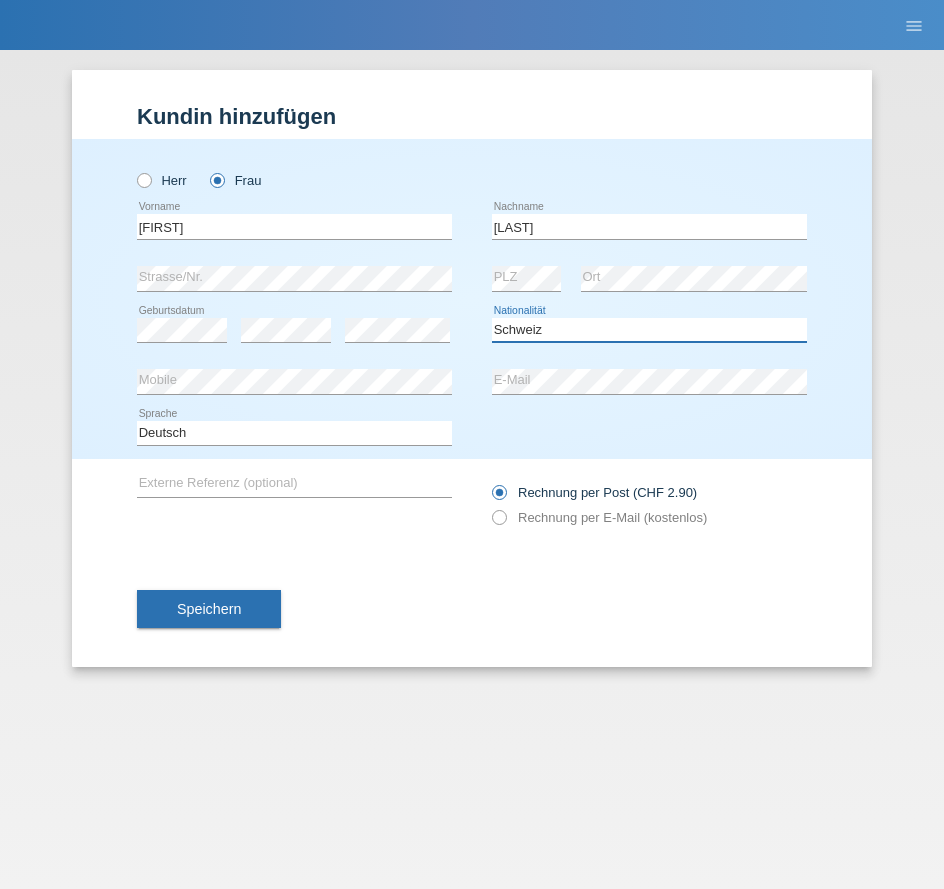 click on "Bitte auswählen...
Schweiz
Deutschland
Liechtenstein
Österreich
------------
Afghanistan
Ägypten
Åland
Albanien
Algerien" at bounding box center [649, 330] 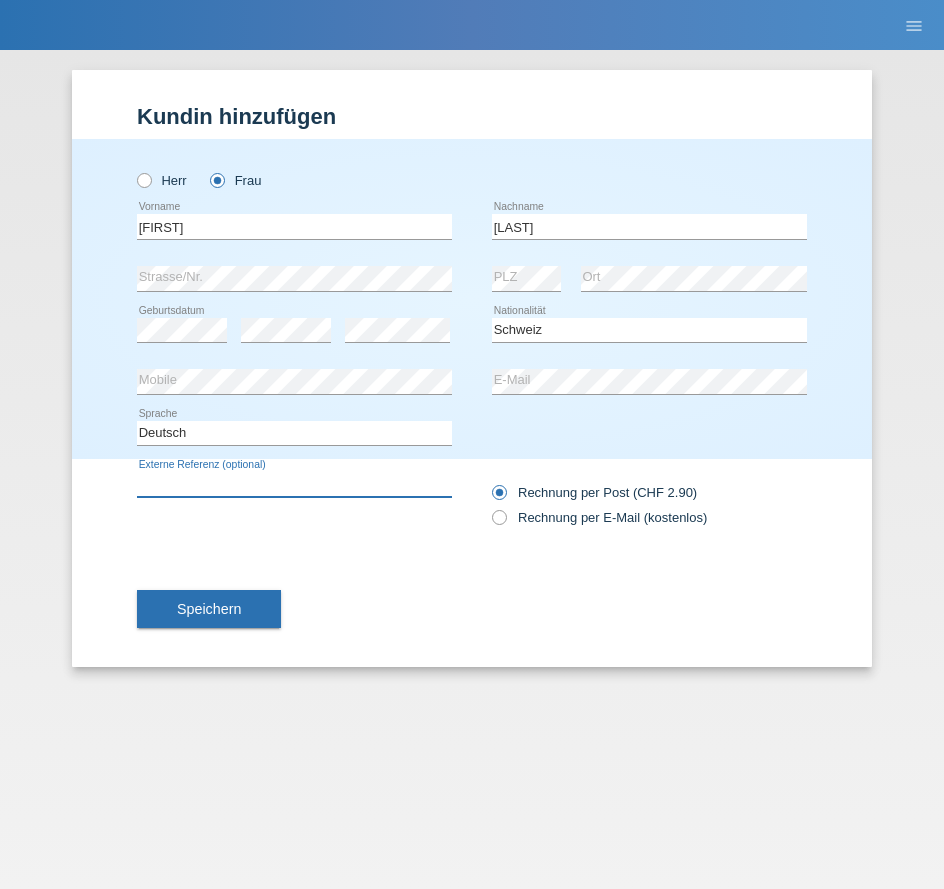 click at bounding box center [294, 484] 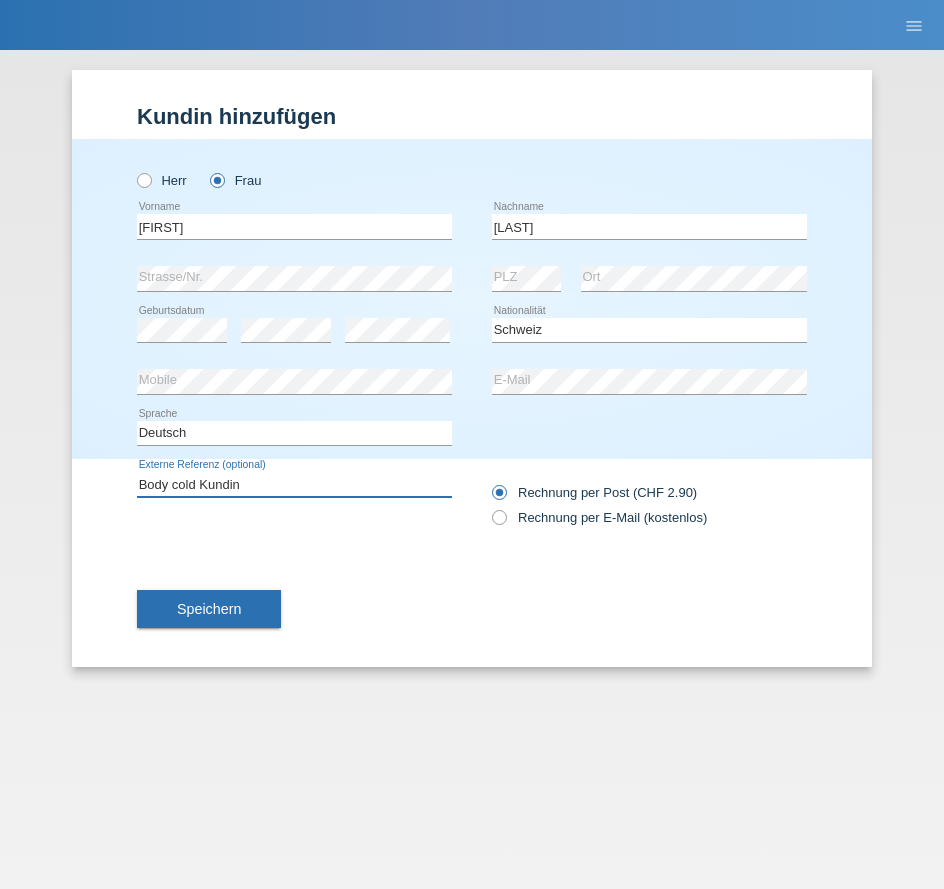 drag, startPoint x: 175, startPoint y: 482, endPoint x: 220, endPoint y: 482, distance: 45 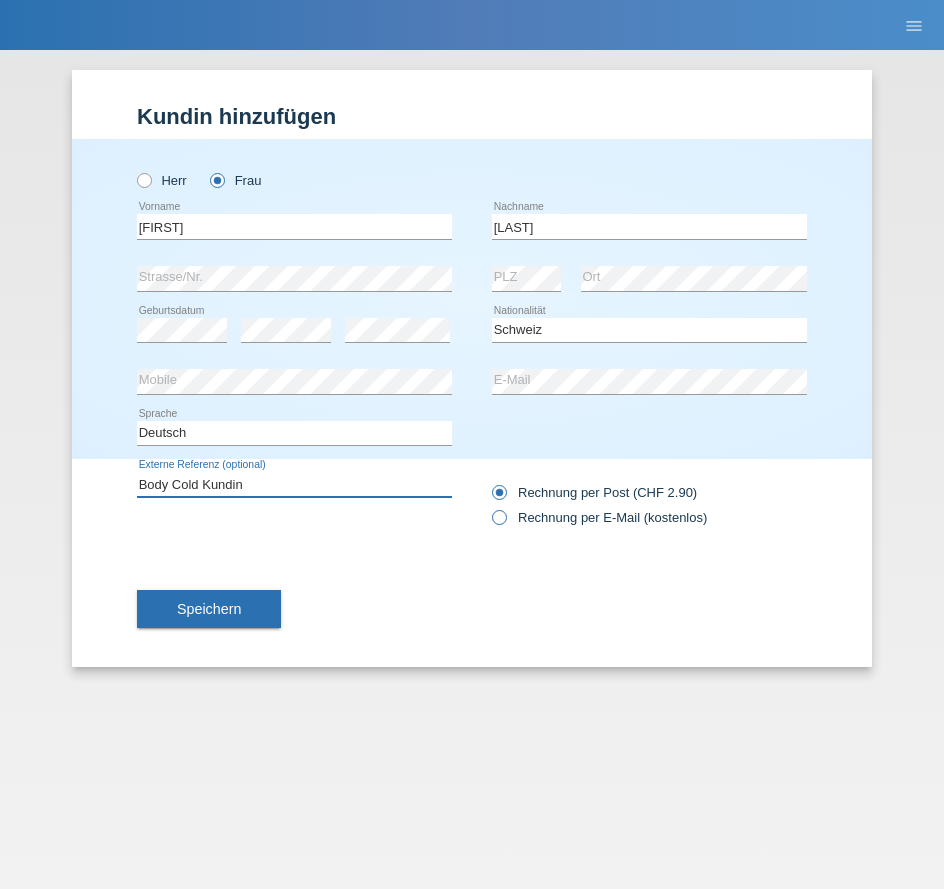 type on "Body Cold Kundin" 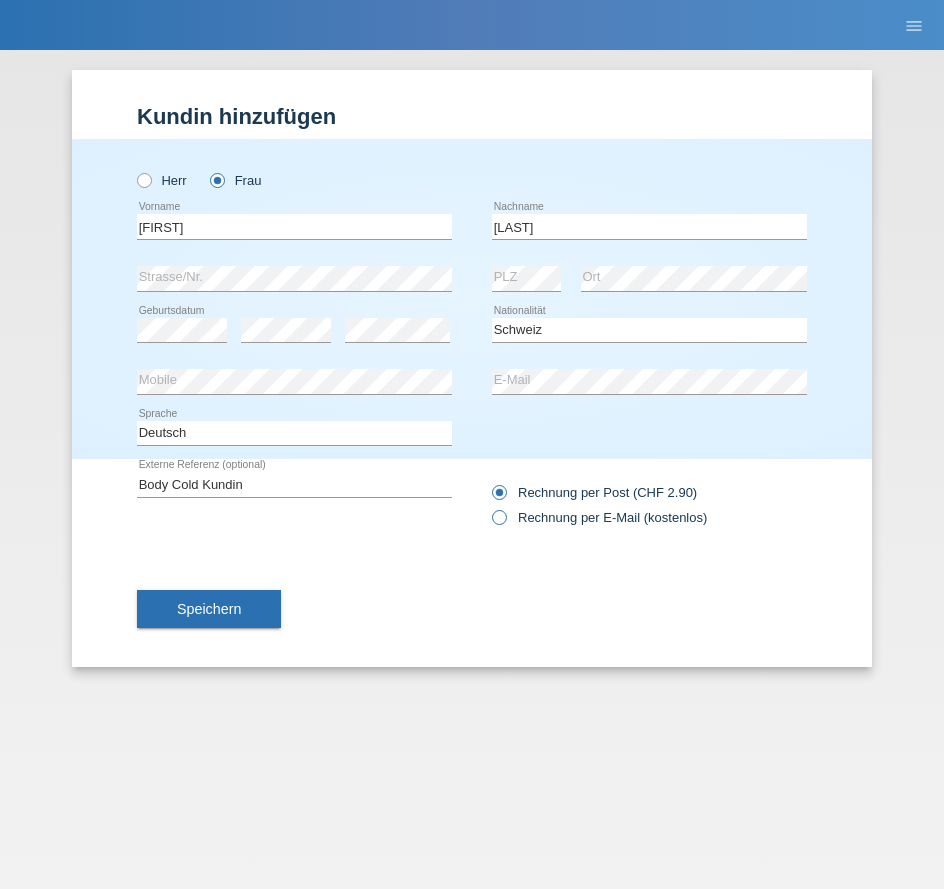click on "Rechnung per E-Mail                                                                                            (kostenlos)" at bounding box center (594, 492) 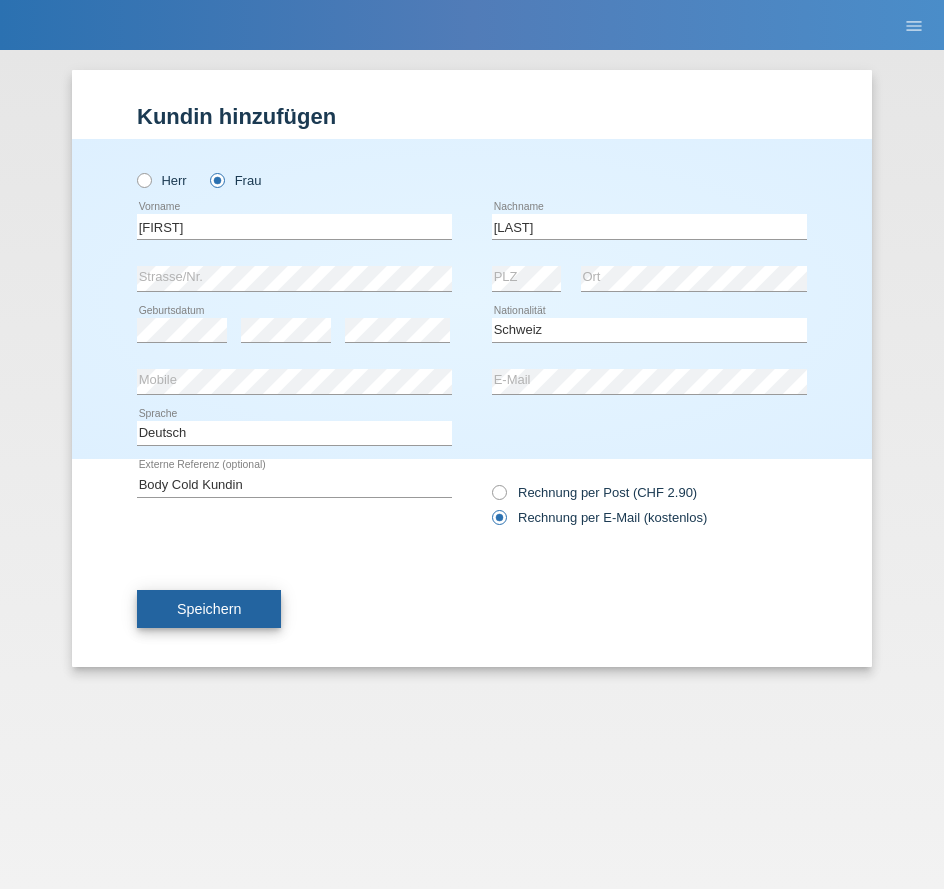 click on "Speichern" at bounding box center (209, 609) 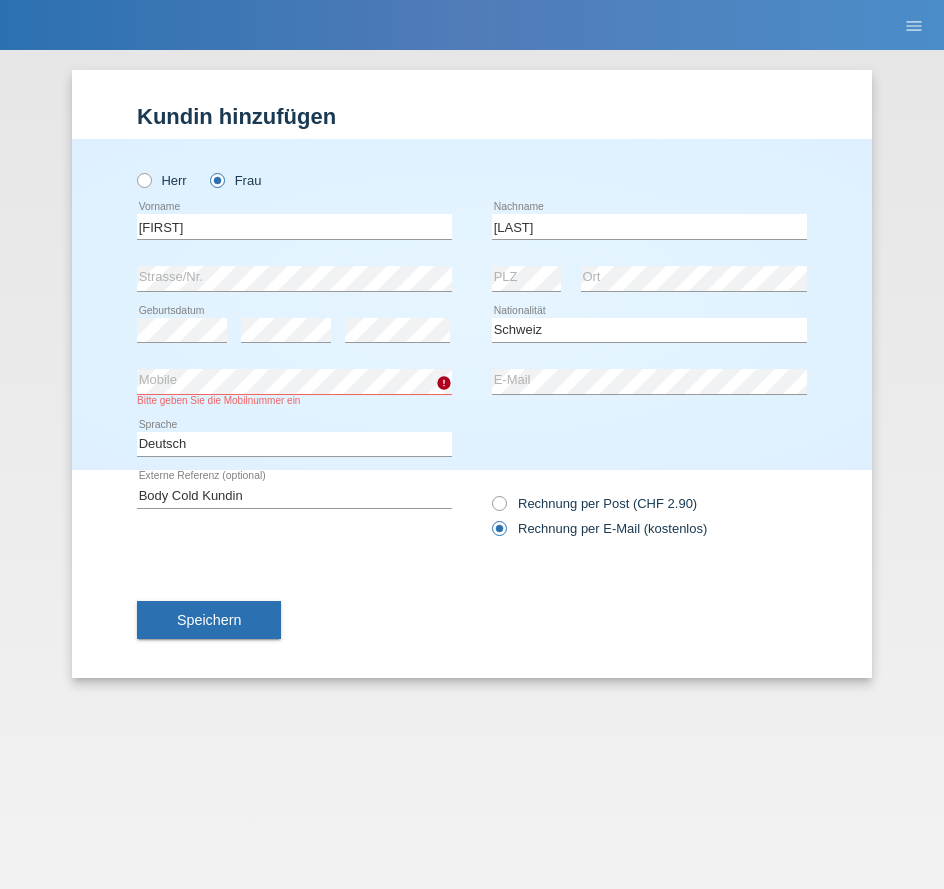 drag, startPoint x: 350, startPoint y: 563, endPoint x: 312, endPoint y: 591, distance: 47.201694 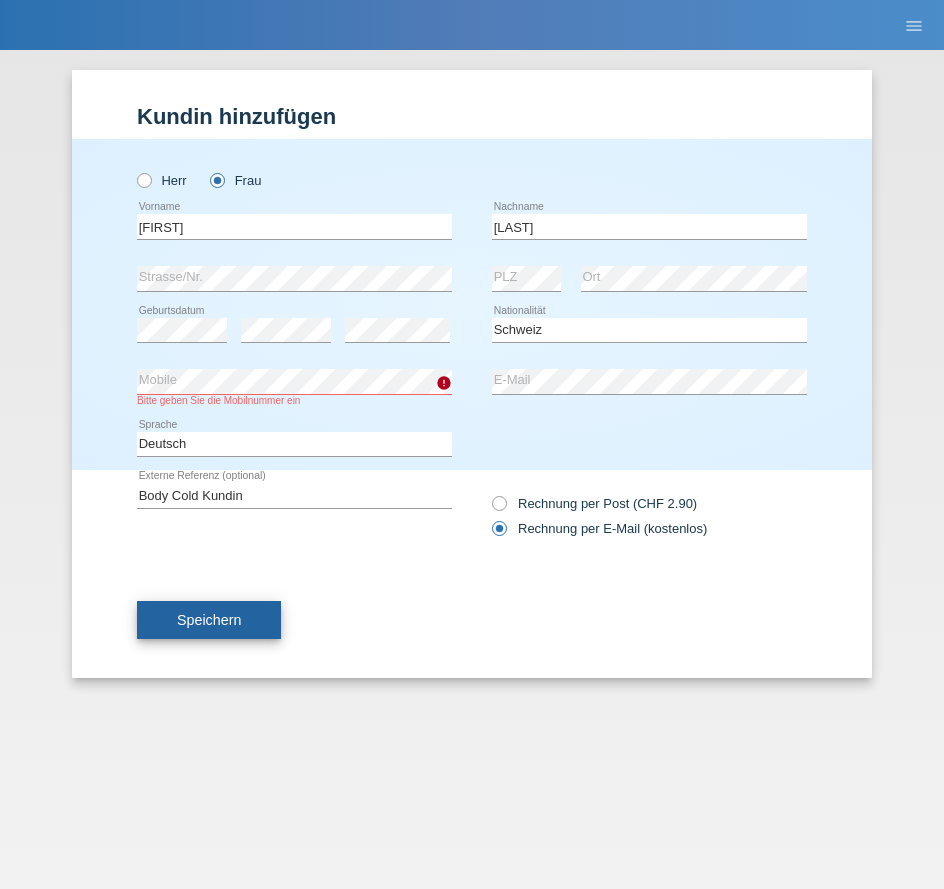 click on "Speichern" at bounding box center (209, 620) 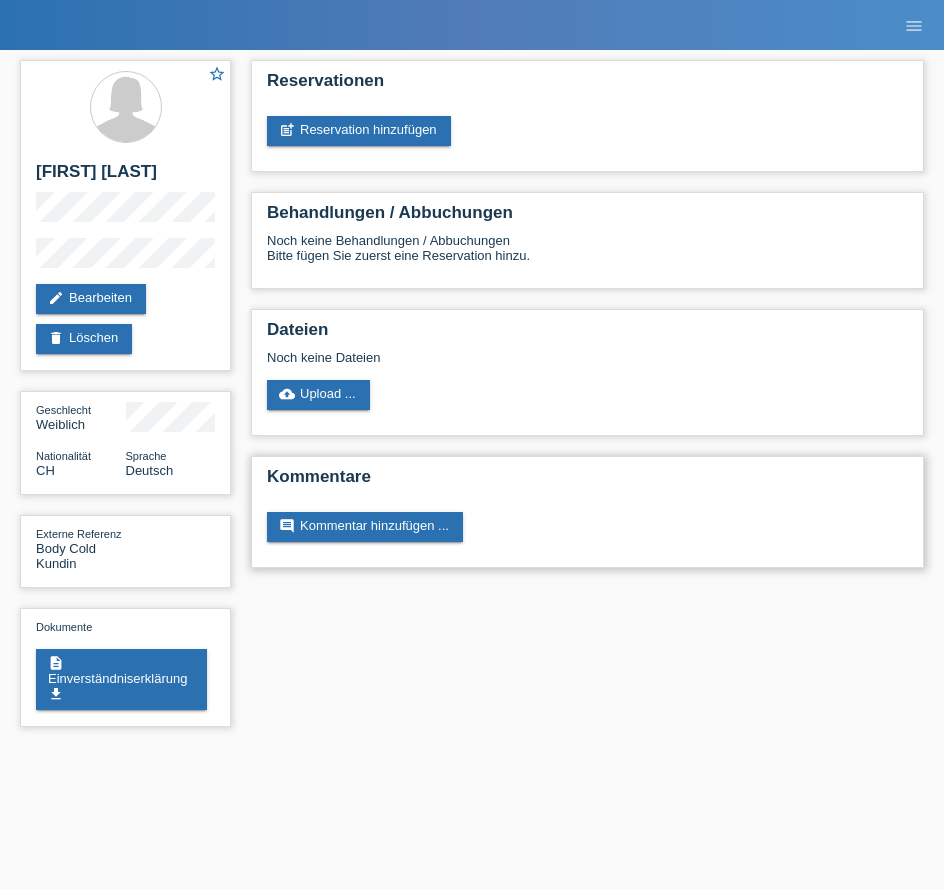 scroll, scrollTop: 0, scrollLeft: 0, axis: both 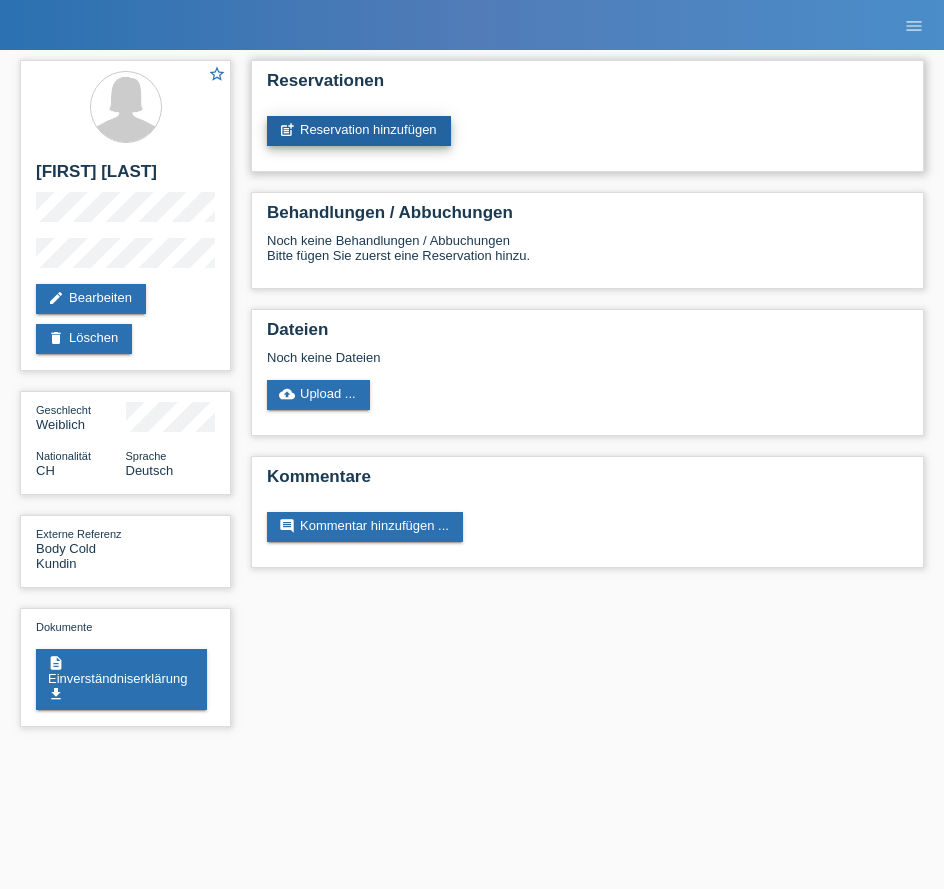 click on "post_add  Reservation hinzufügen" at bounding box center (359, 131) 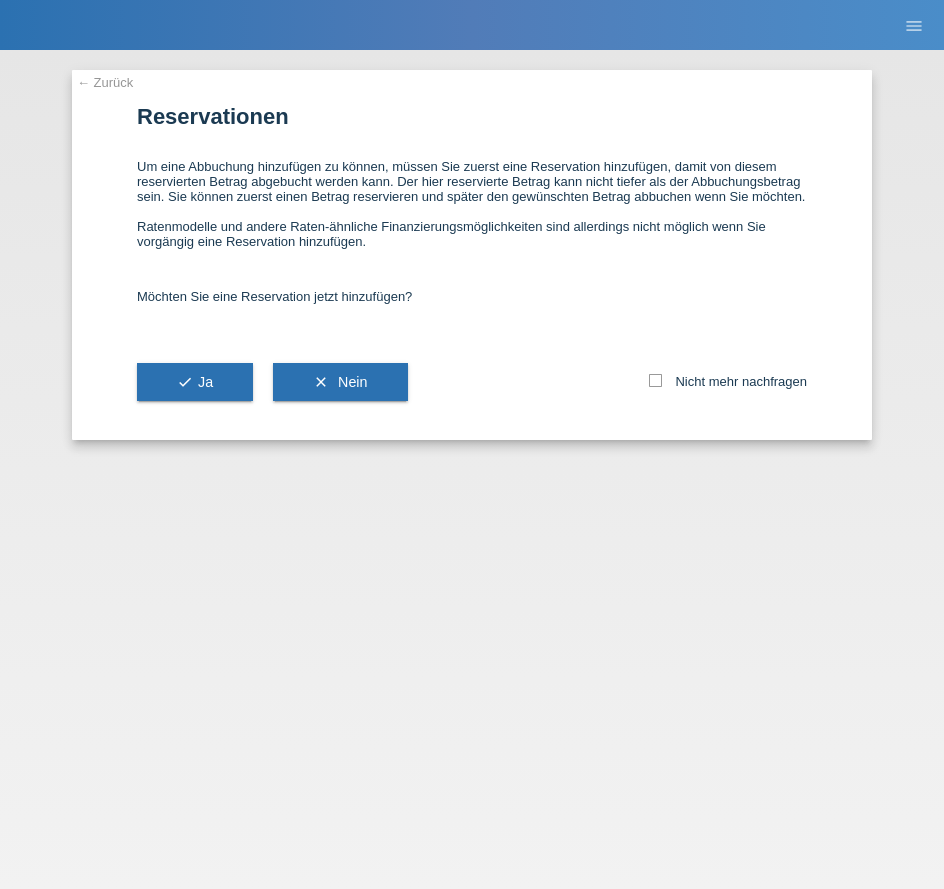 scroll, scrollTop: 0, scrollLeft: 0, axis: both 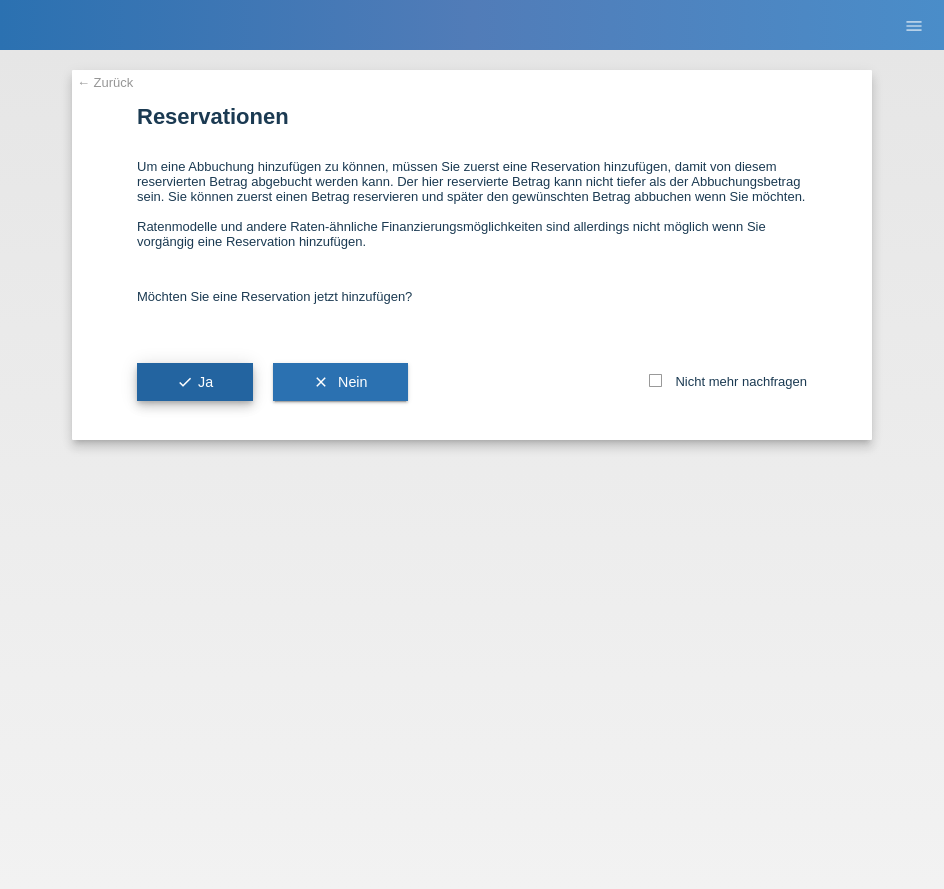 click on "check  Ja" at bounding box center [195, 382] 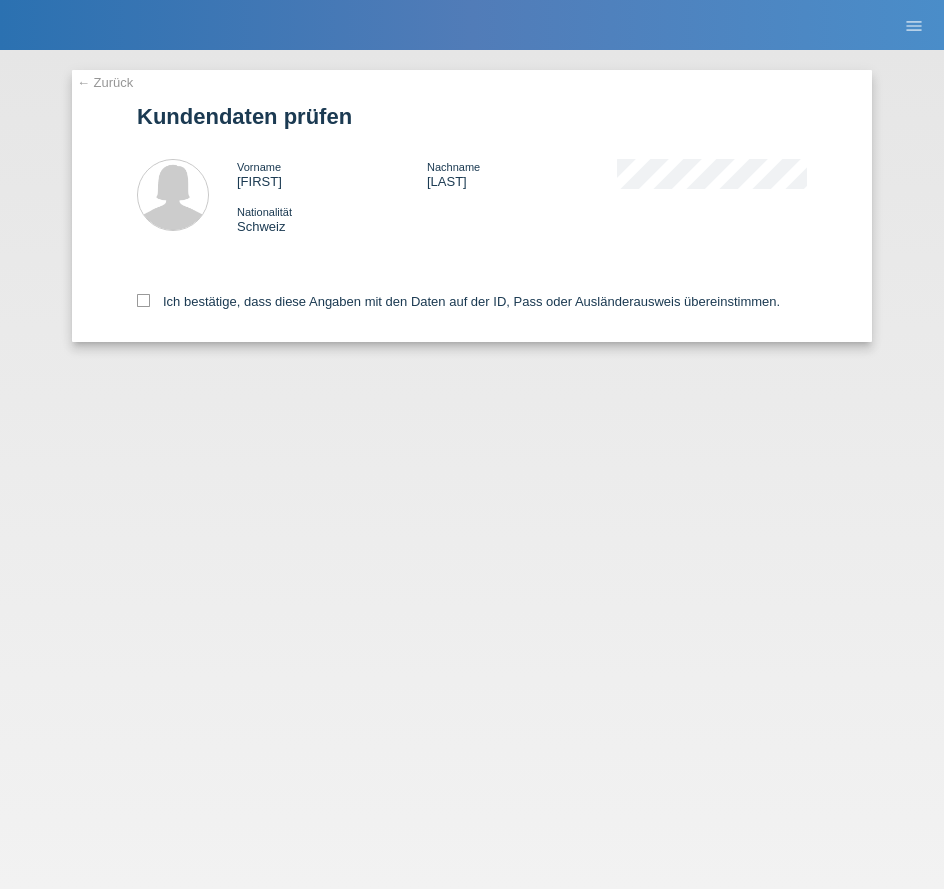scroll, scrollTop: 0, scrollLeft: 0, axis: both 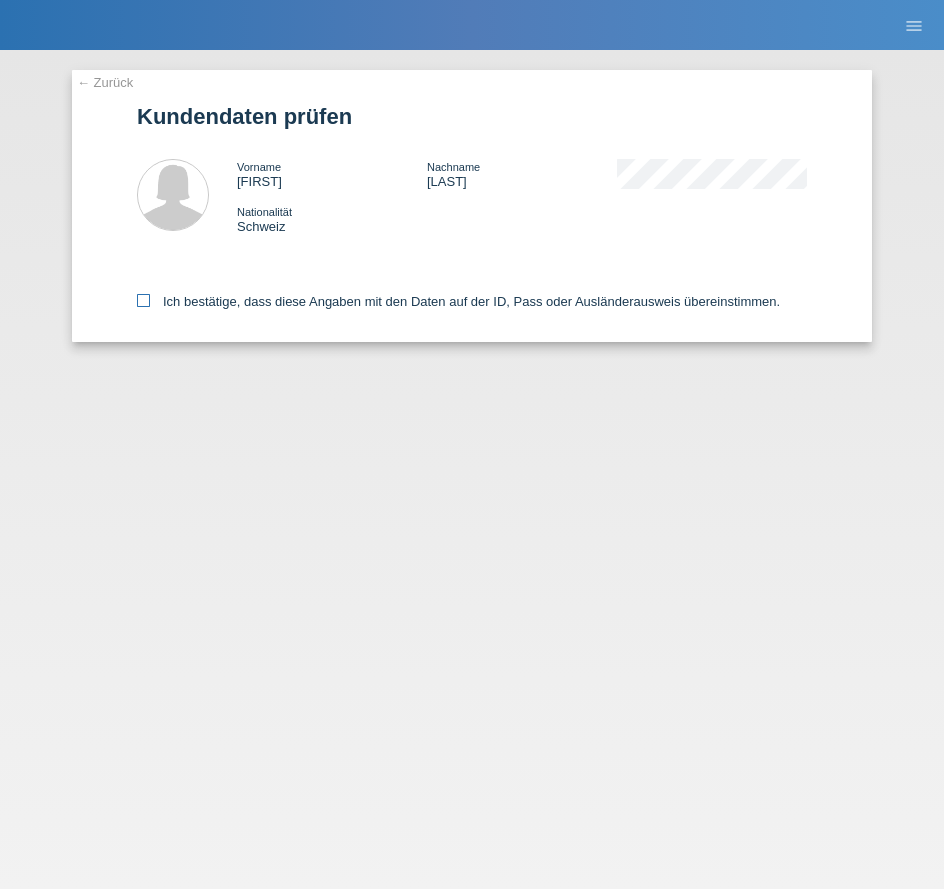 click on "Ich bestätige, dass diese Angaben mit den Daten auf der ID, Pass oder Ausländerausweis übereinstimmen." at bounding box center [458, 301] 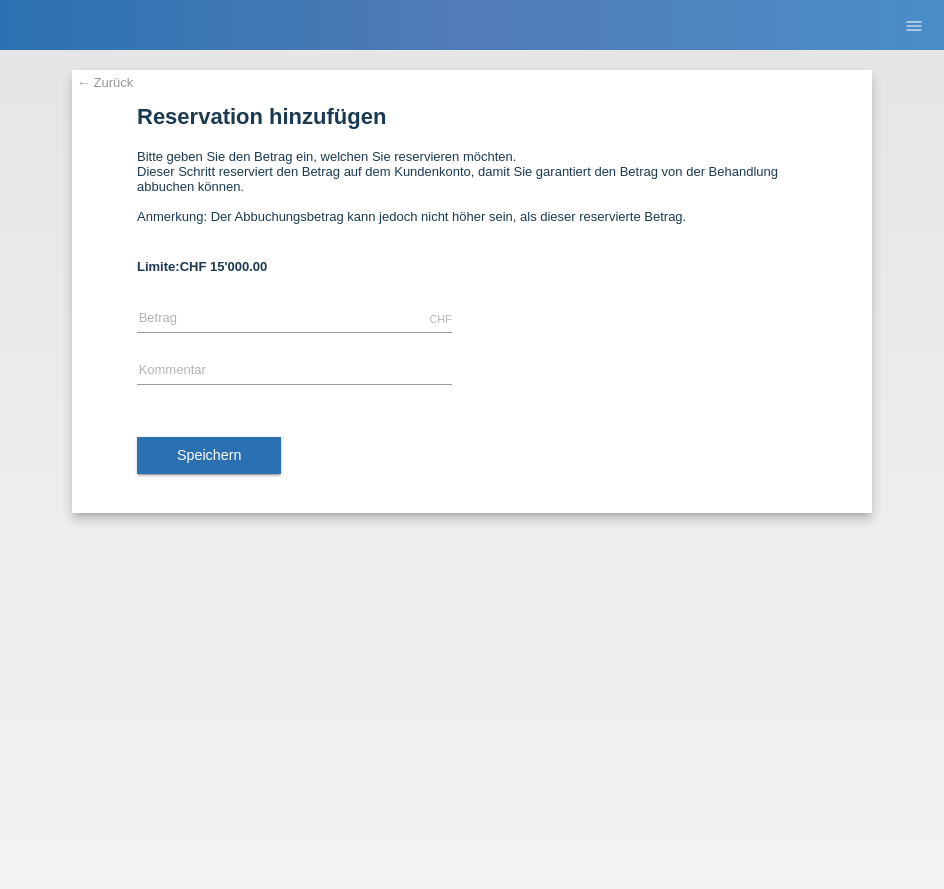 scroll, scrollTop: 0, scrollLeft: 0, axis: both 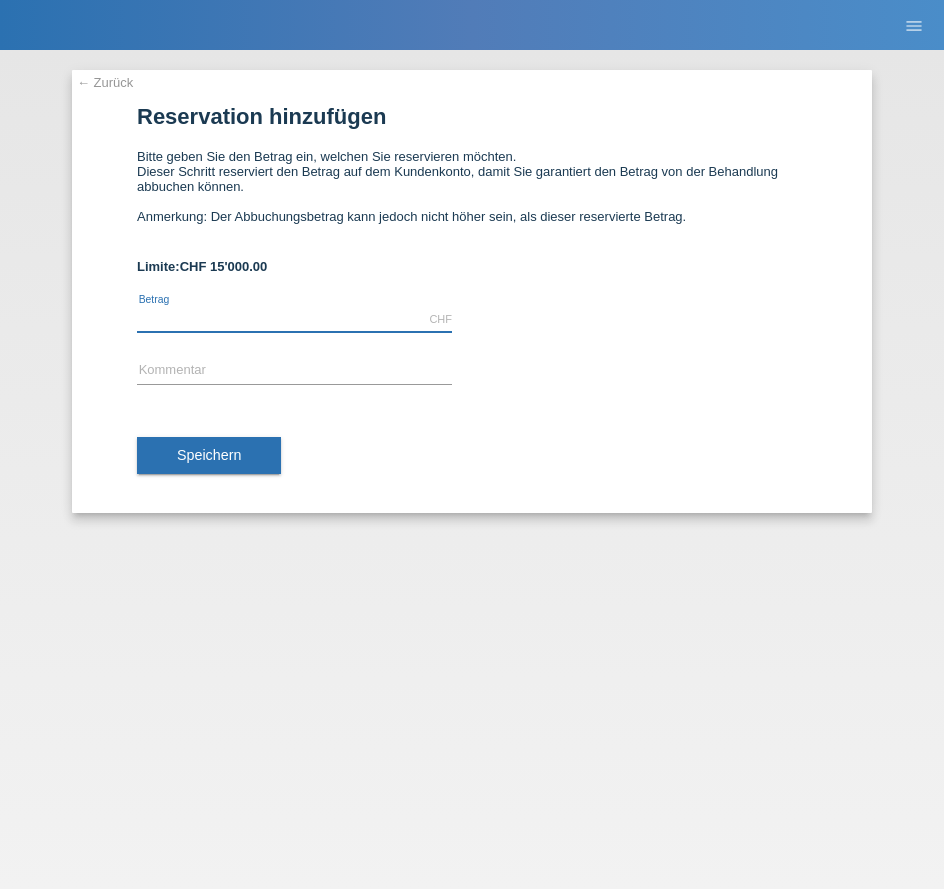 click at bounding box center [294, 319] 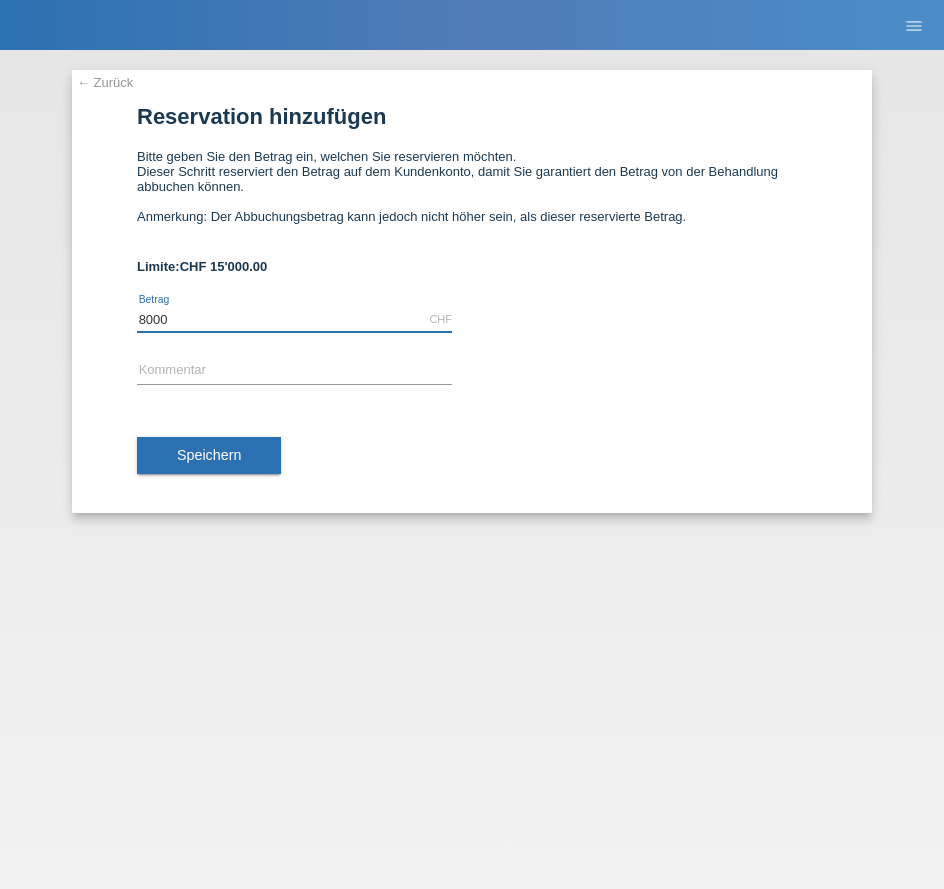 type on "8000" 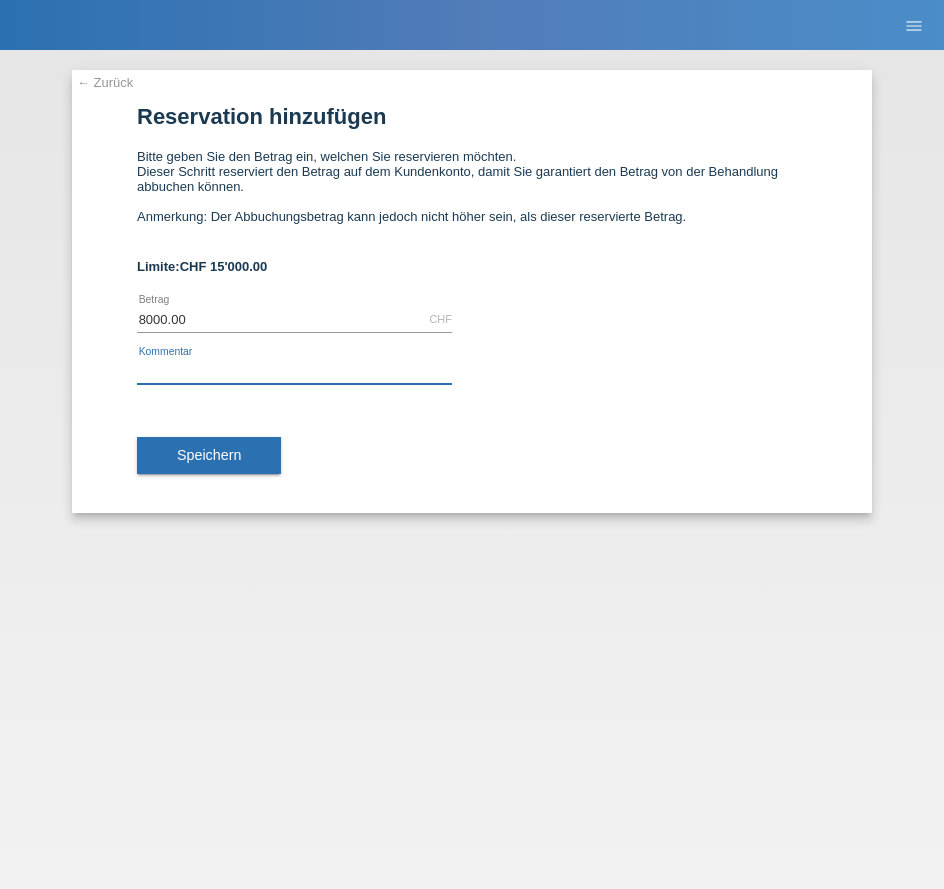 click at bounding box center (294, 371) 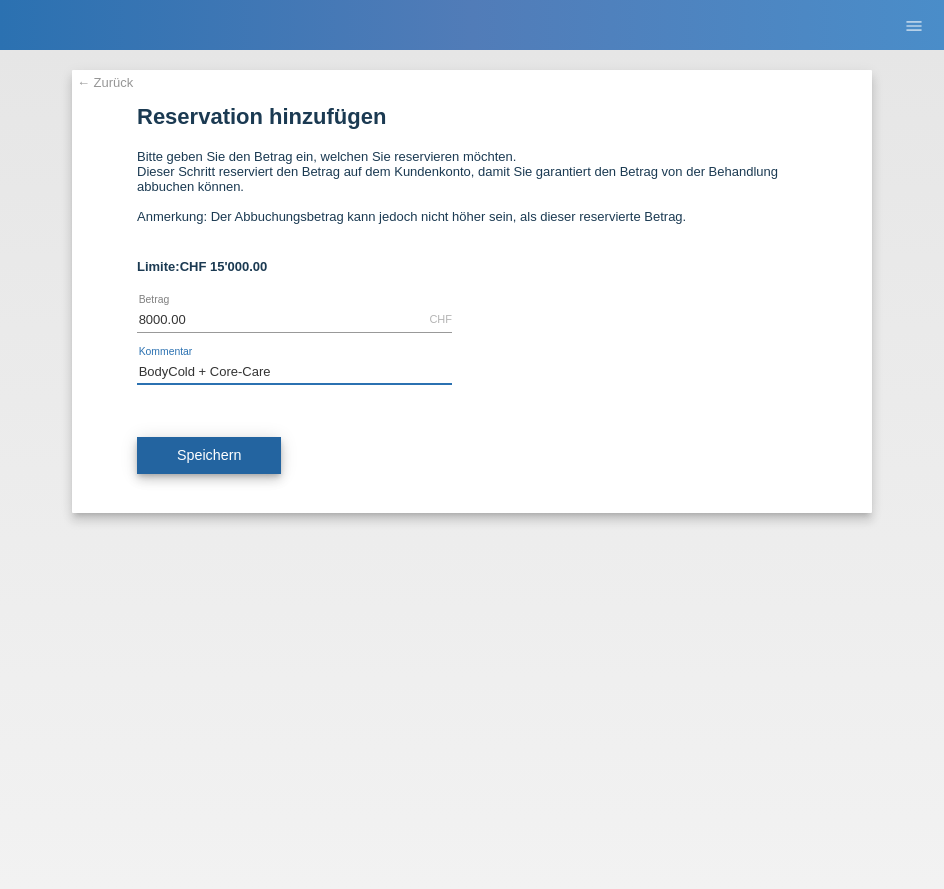 type on "BodyCold + Core-Care" 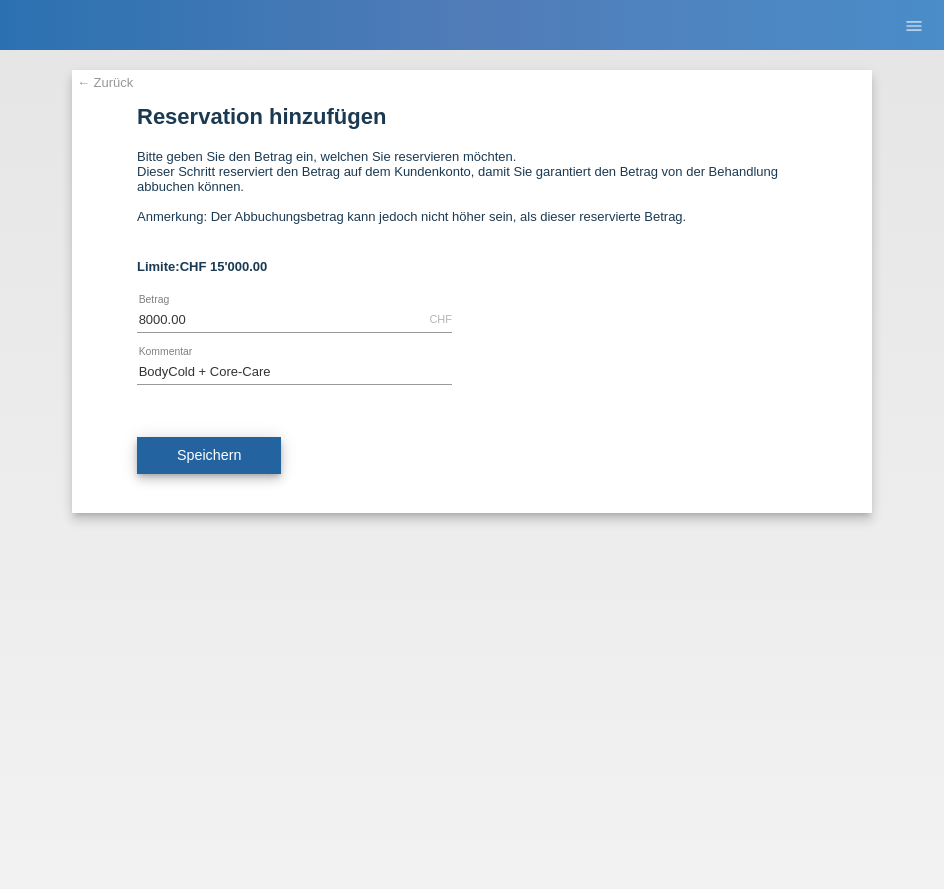 click on "Speichern" at bounding box center [209, 455] 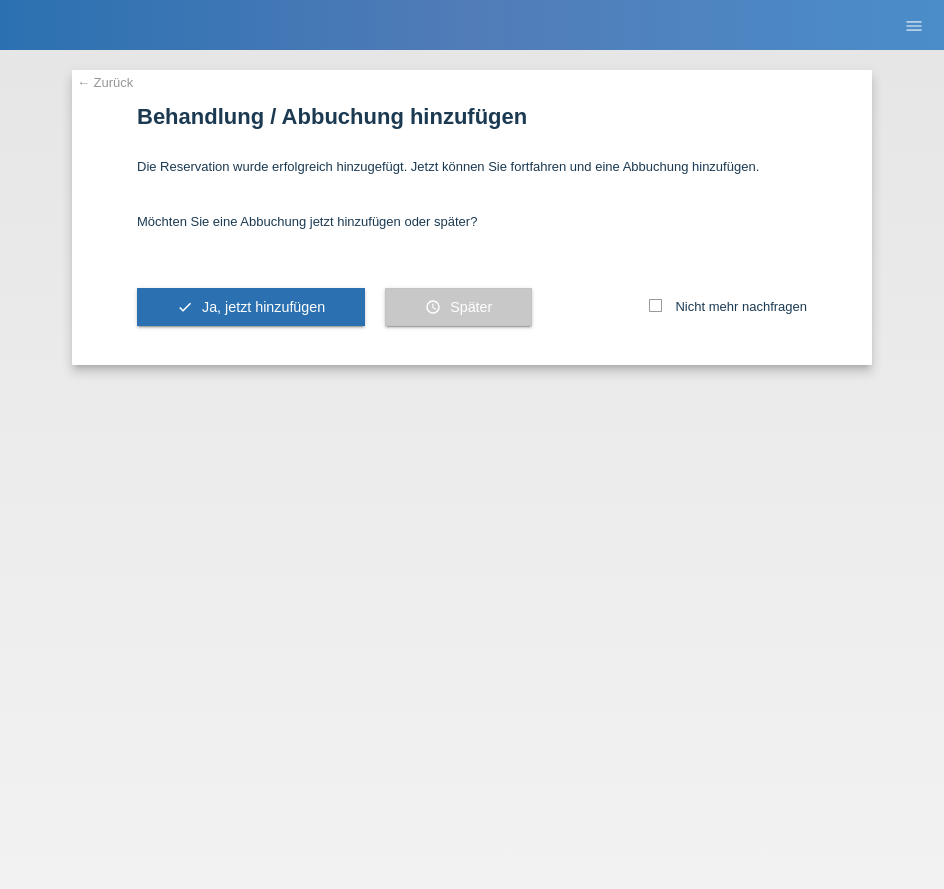 scroll, scrollTop: 0, scrollLeft: 0, axis: both 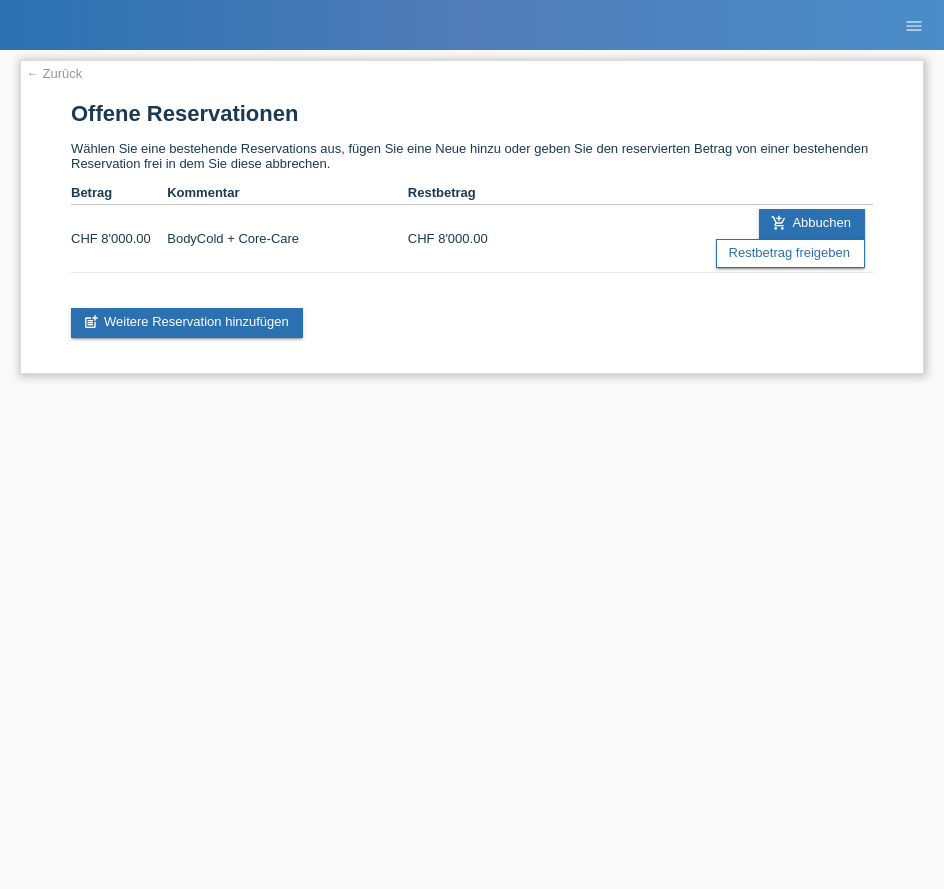 click on "← Zurück" at bounding box center (54, 73) 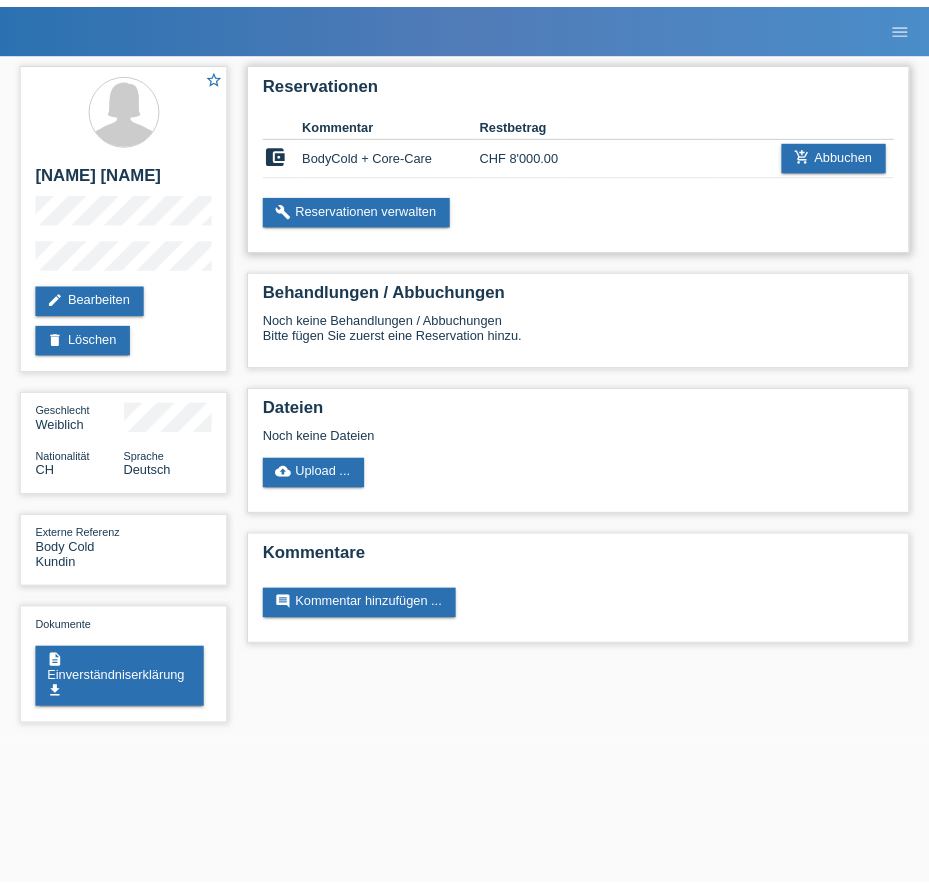 scroll, scrollTop: 0, scrollLeft: 0, axis: both 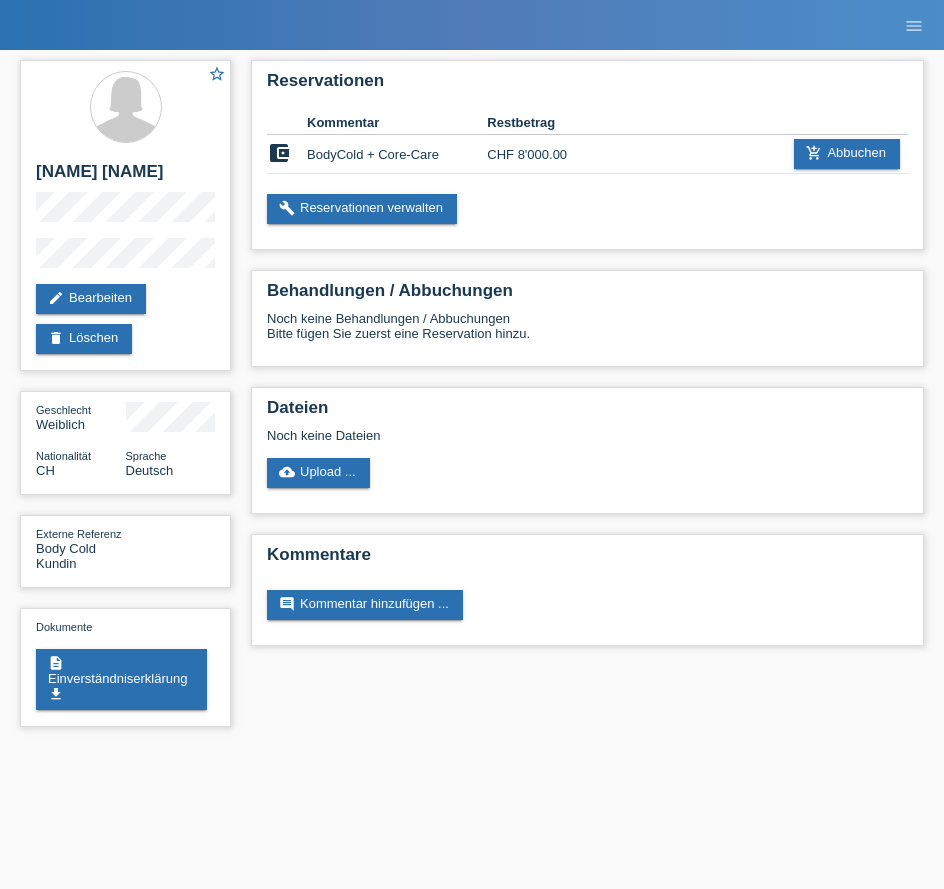 click on "menu" at bounding box center (914, 25) 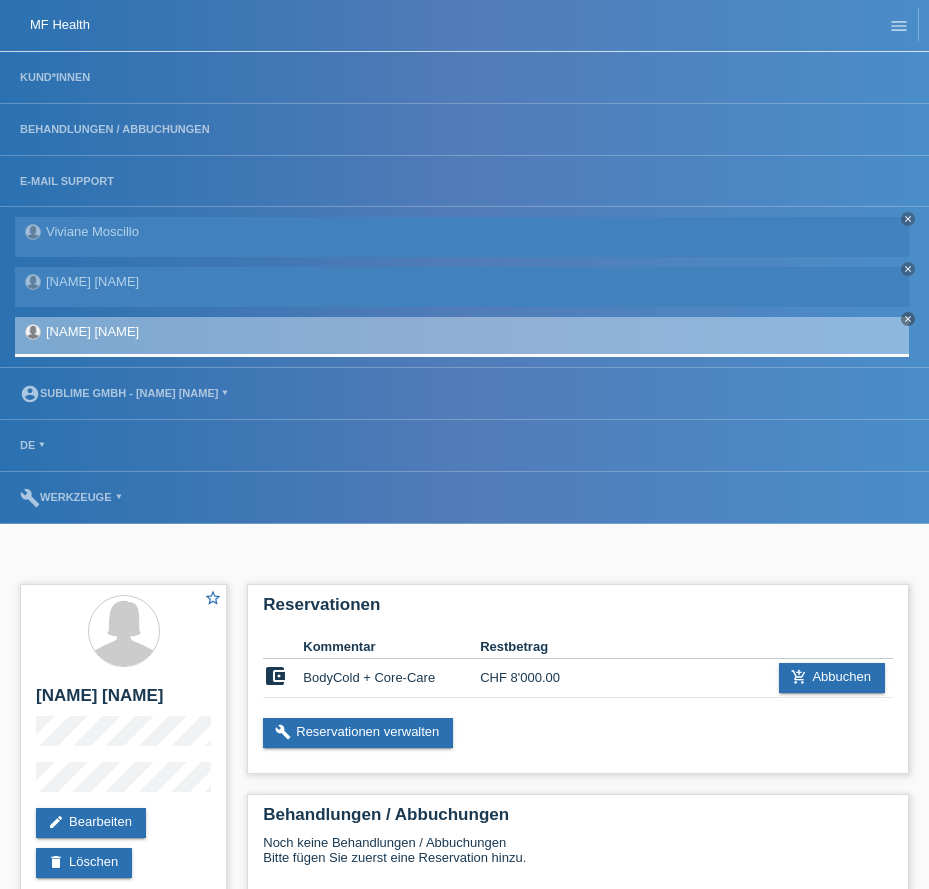 click on "Kund*innen" at bounding box center (464, 78) 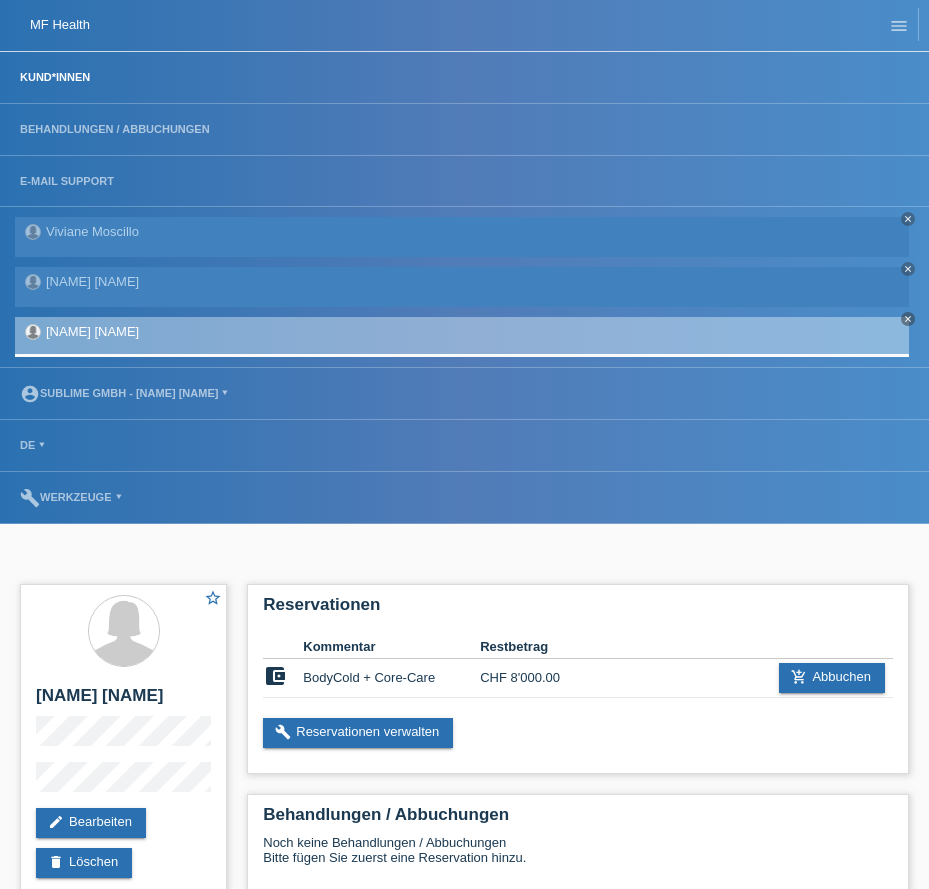 click on "Kund*innen" at bounding box center [55, 77] 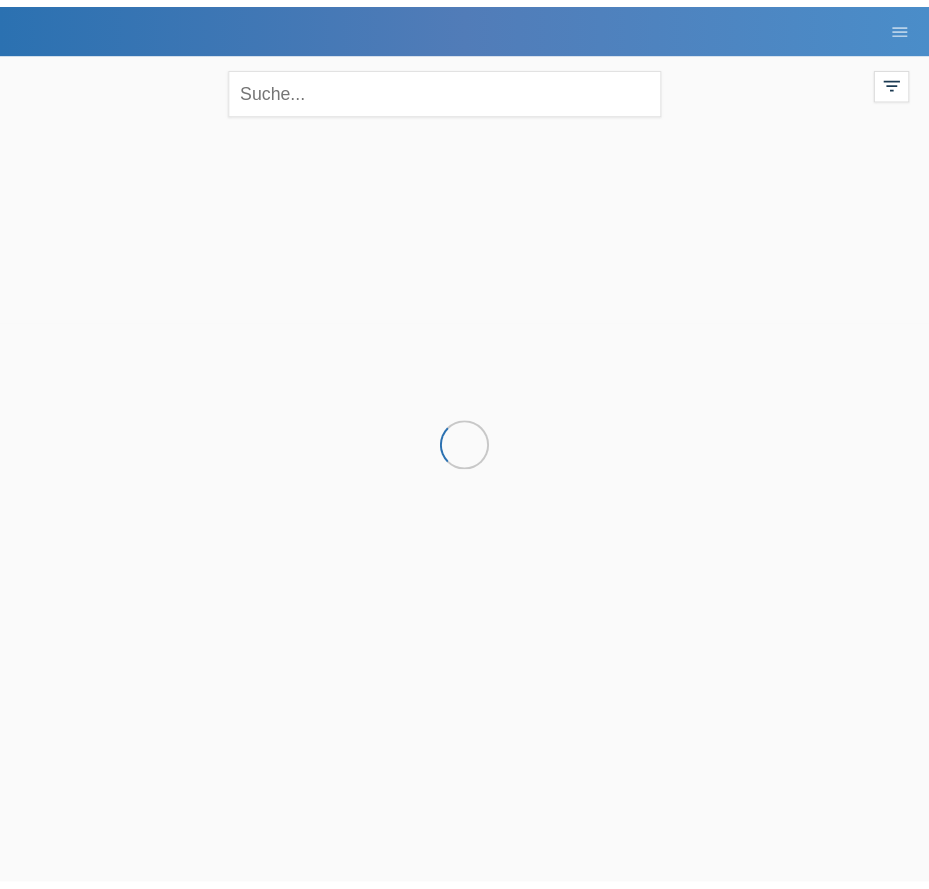 scroll, scrollTop: 0, scrollLeft: 0, axis: both 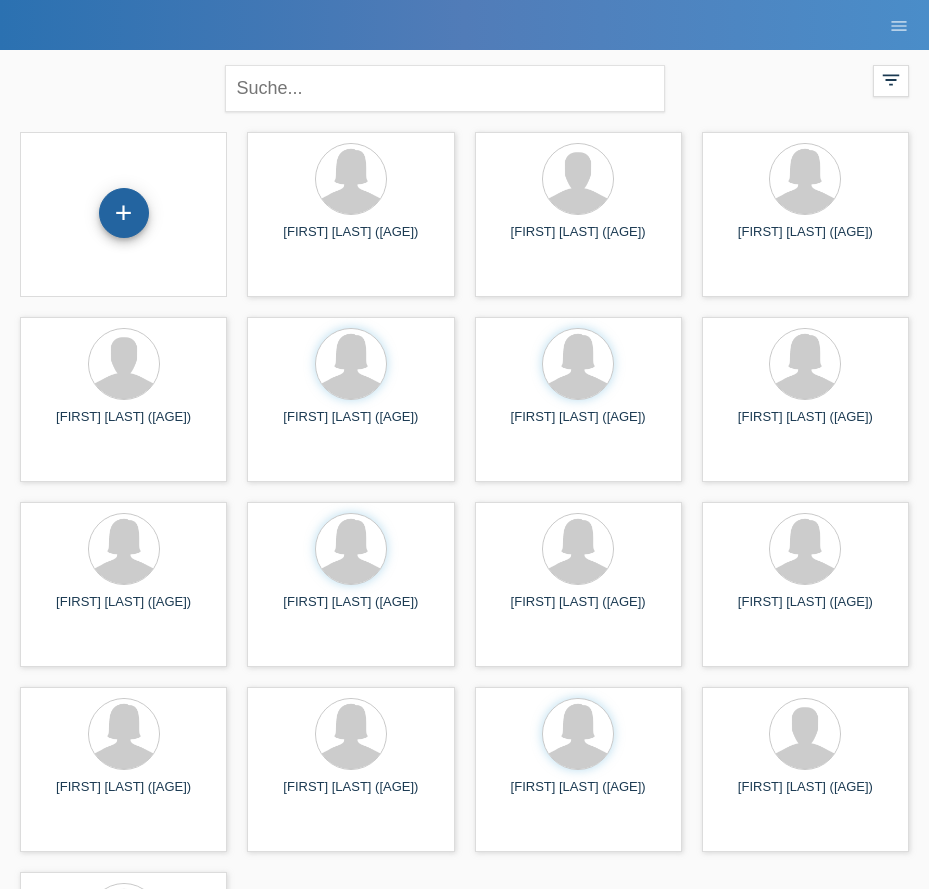 click on "+" at bounding box center [124, 213] 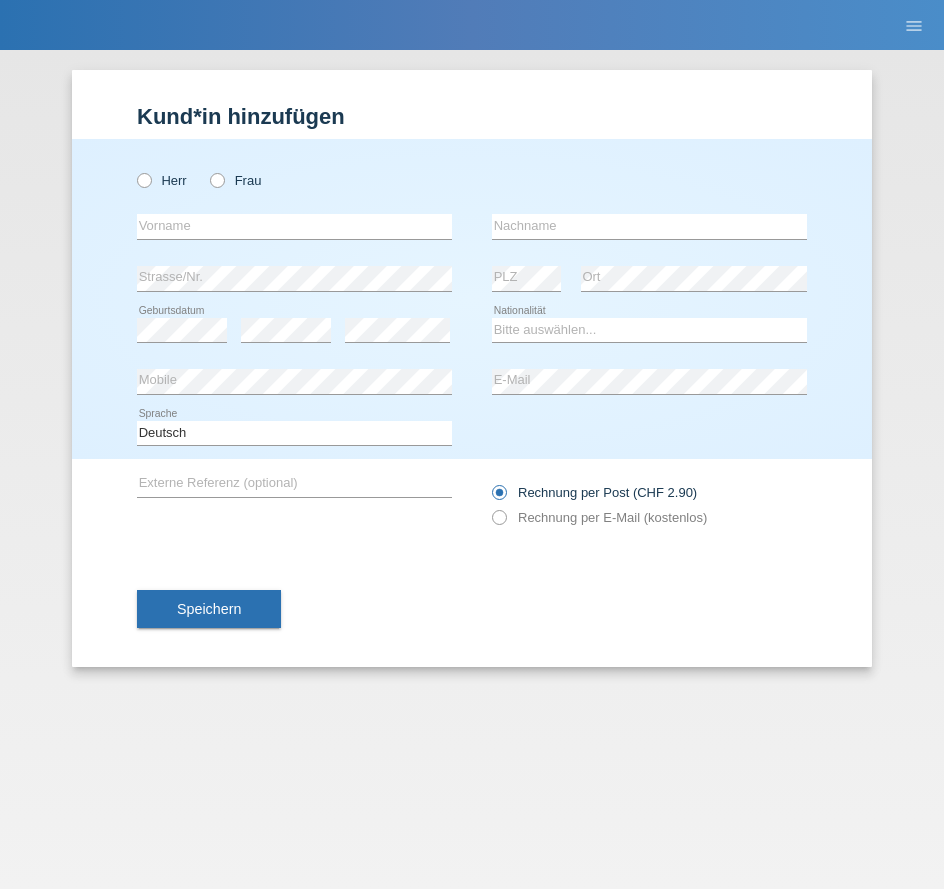 scroll, scrollTop: 0, scrollLeft: 0, axis: both 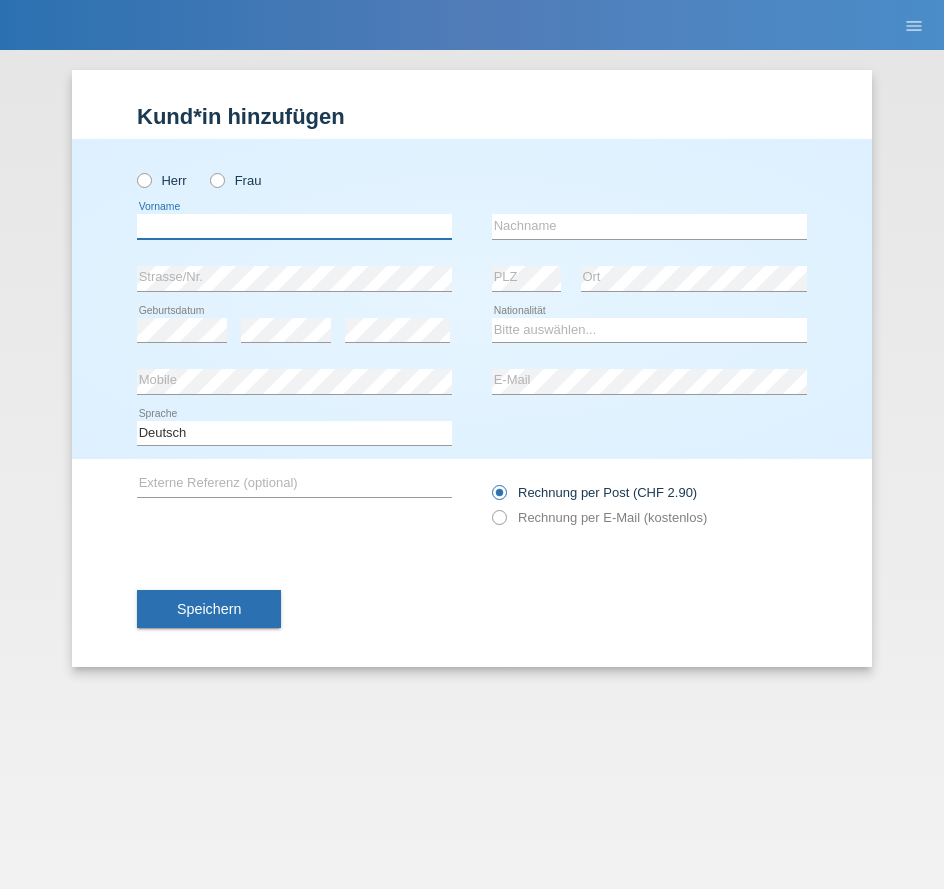 click at bounding box center (294, 226) 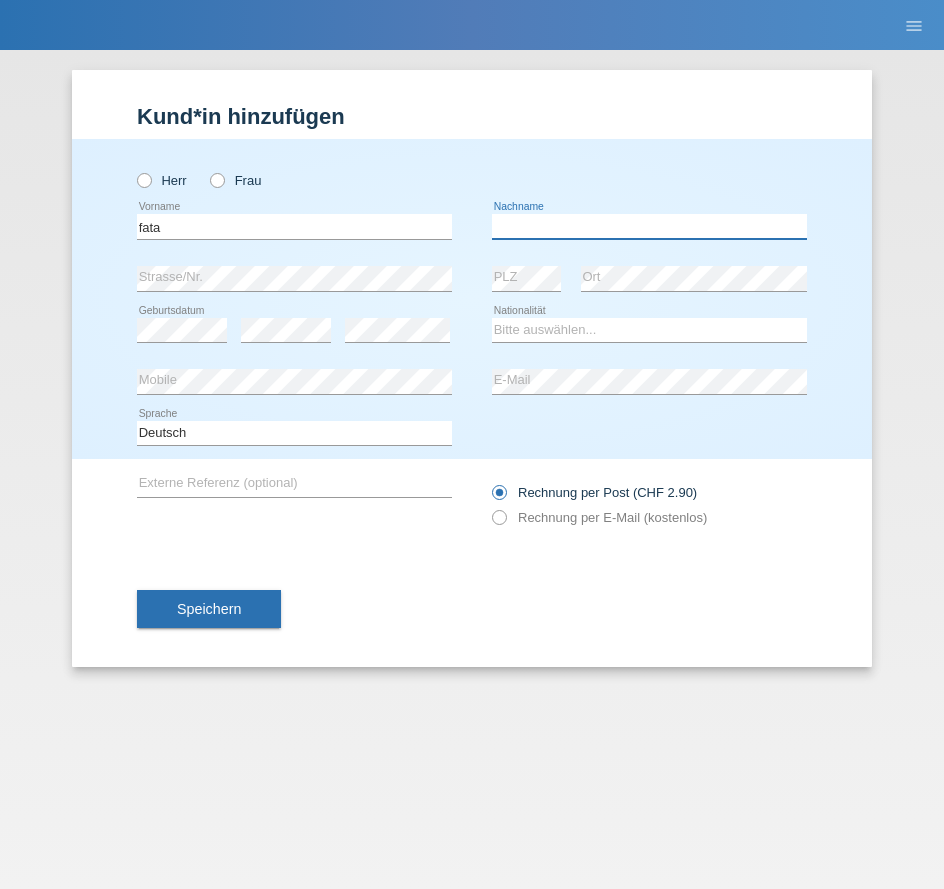 click at bounding box center [649, 226] 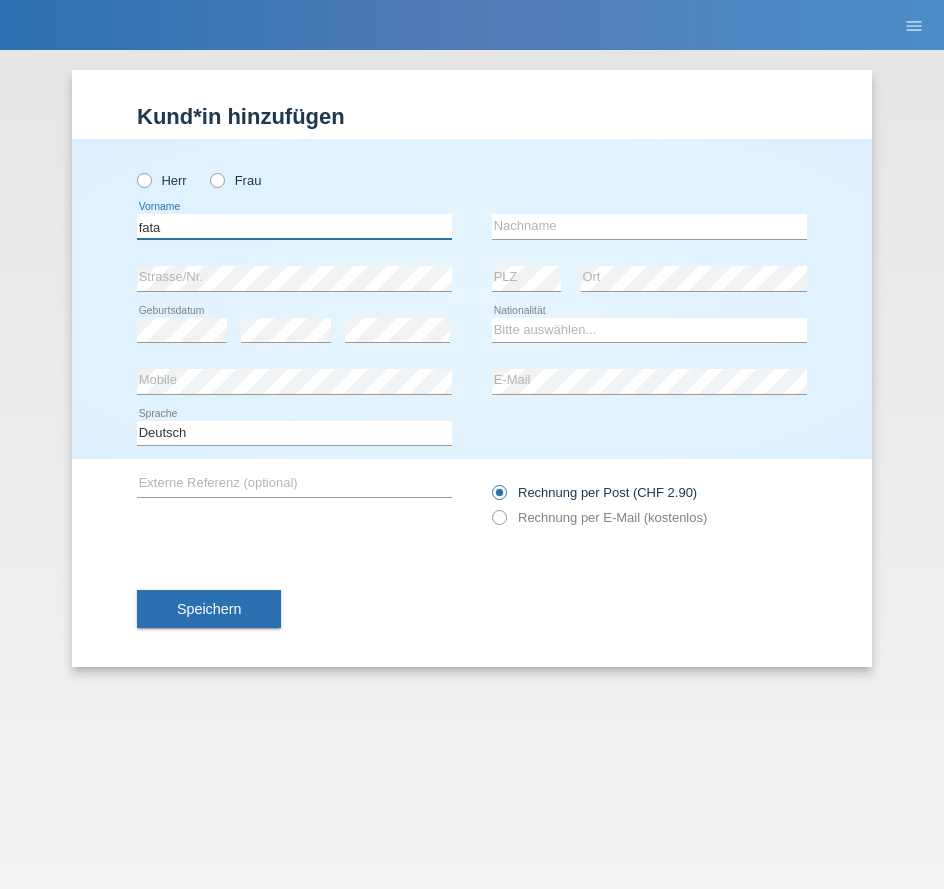 drag, startPoint x: 213, startPoint y: 230, endPoint x: 38, endPoint y: 229, distance: 175.00285 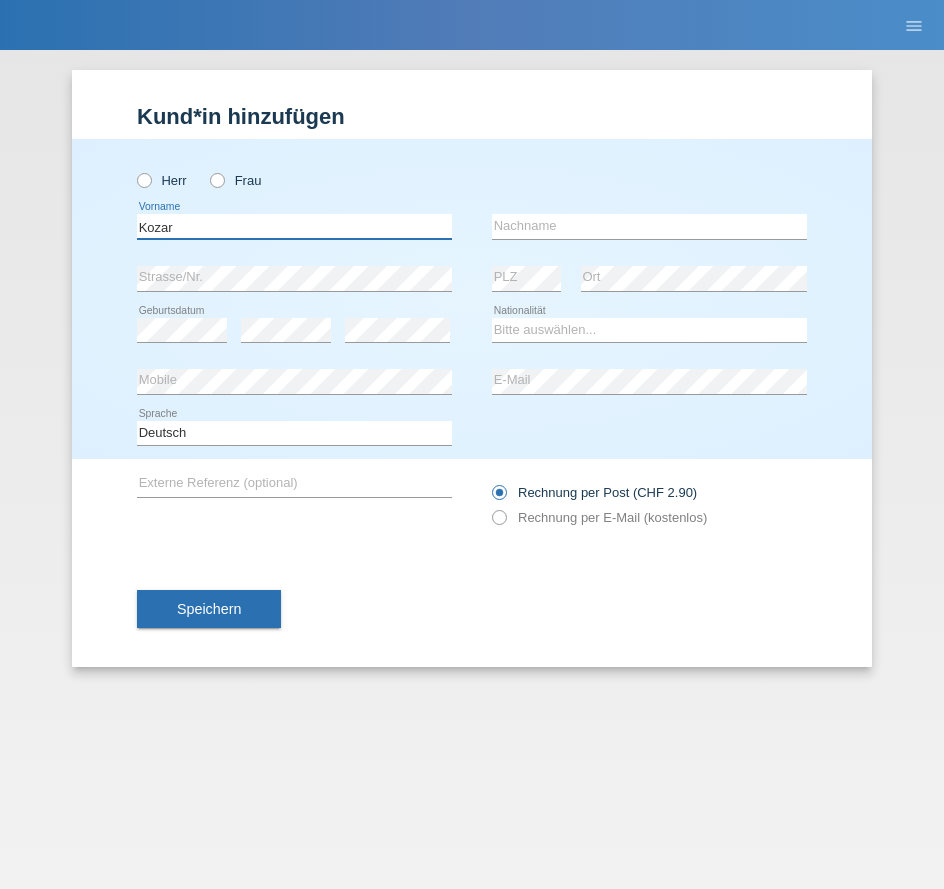 type on "Kozar" 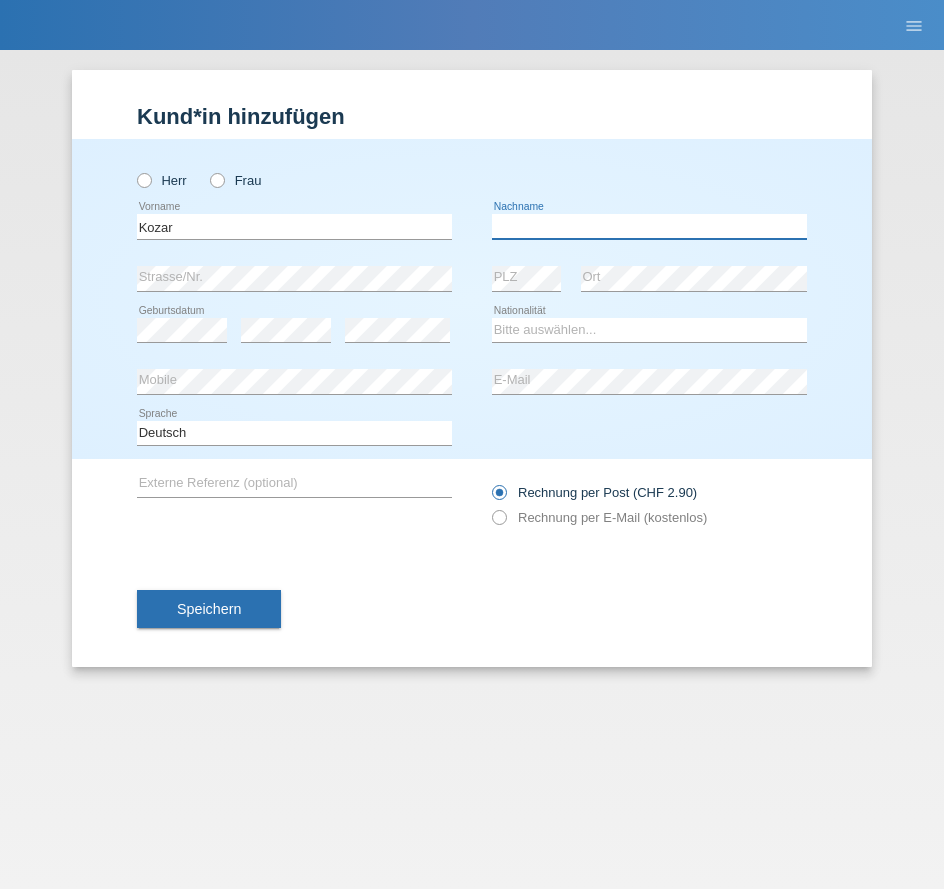 click at bounding box center [649, 226] 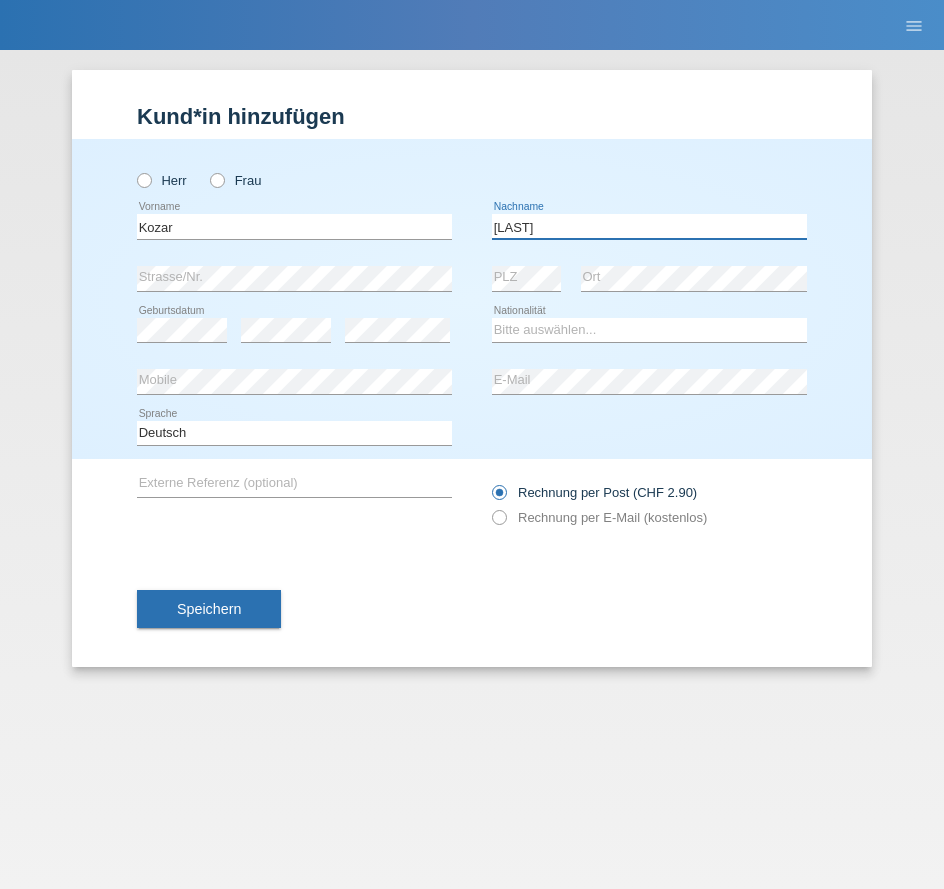 type on "Korac Fata" 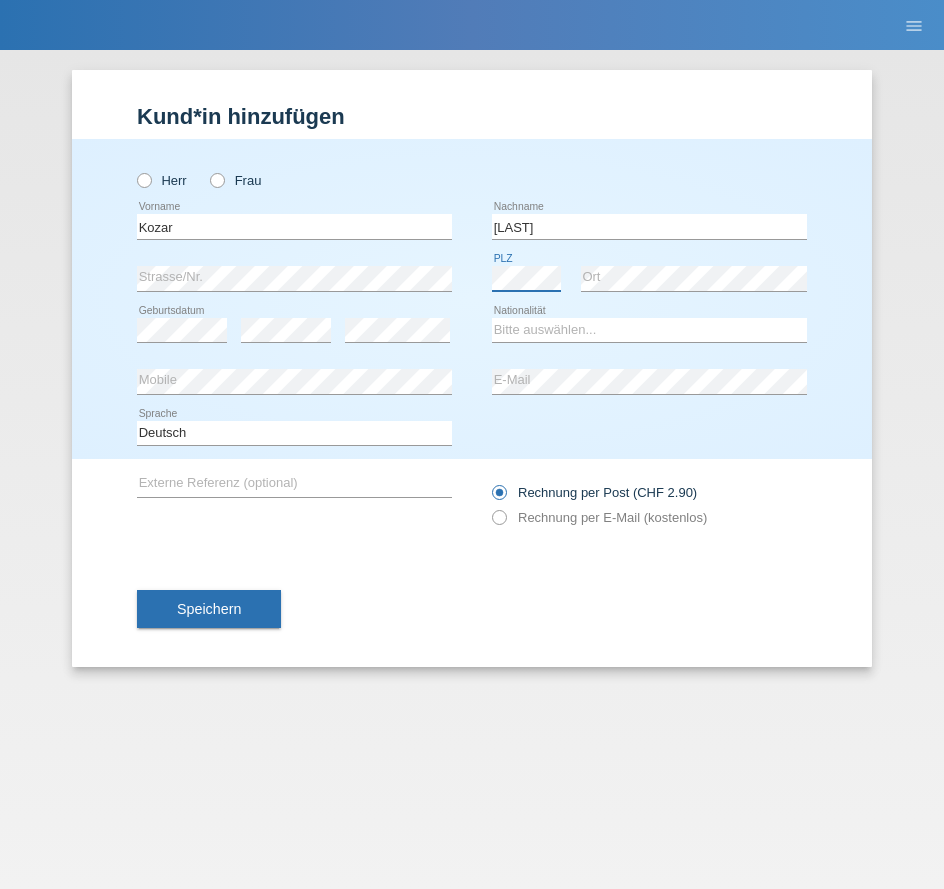 click on "MF Health
Kund*innen
Behandlungen / Abbuchungen
E-Mail Support
Viviane Moscillo
close" at bounding box center (472, 50) 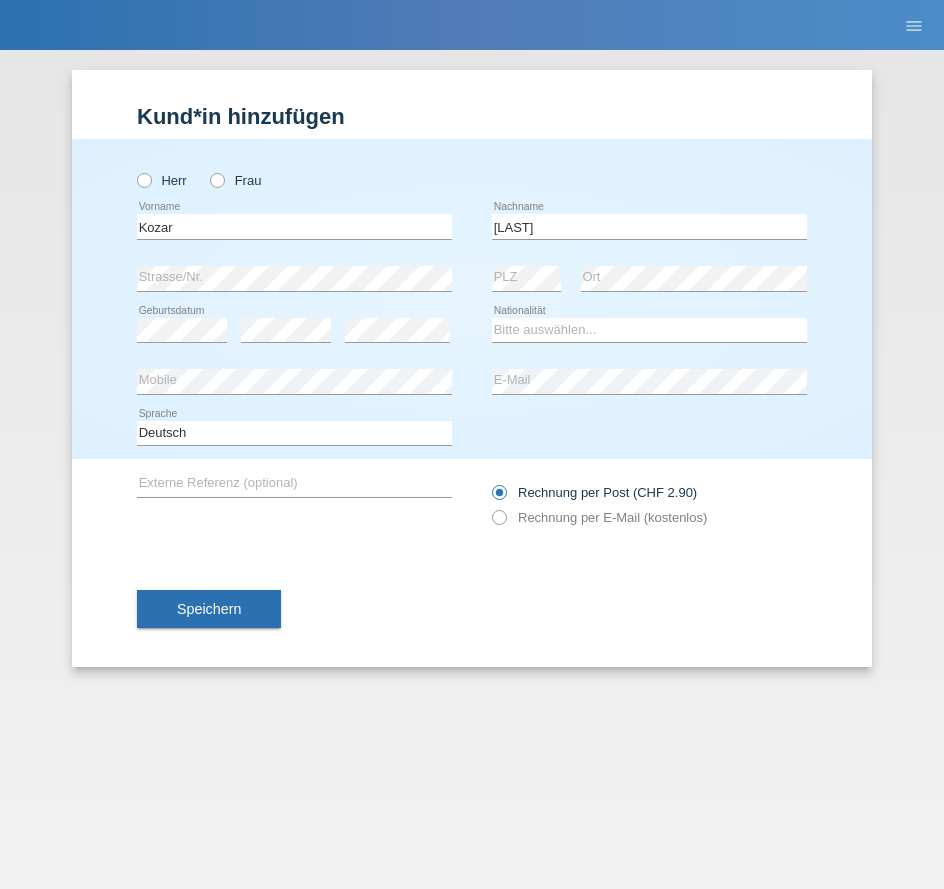 click on "error" at bounding box center [397, 330] 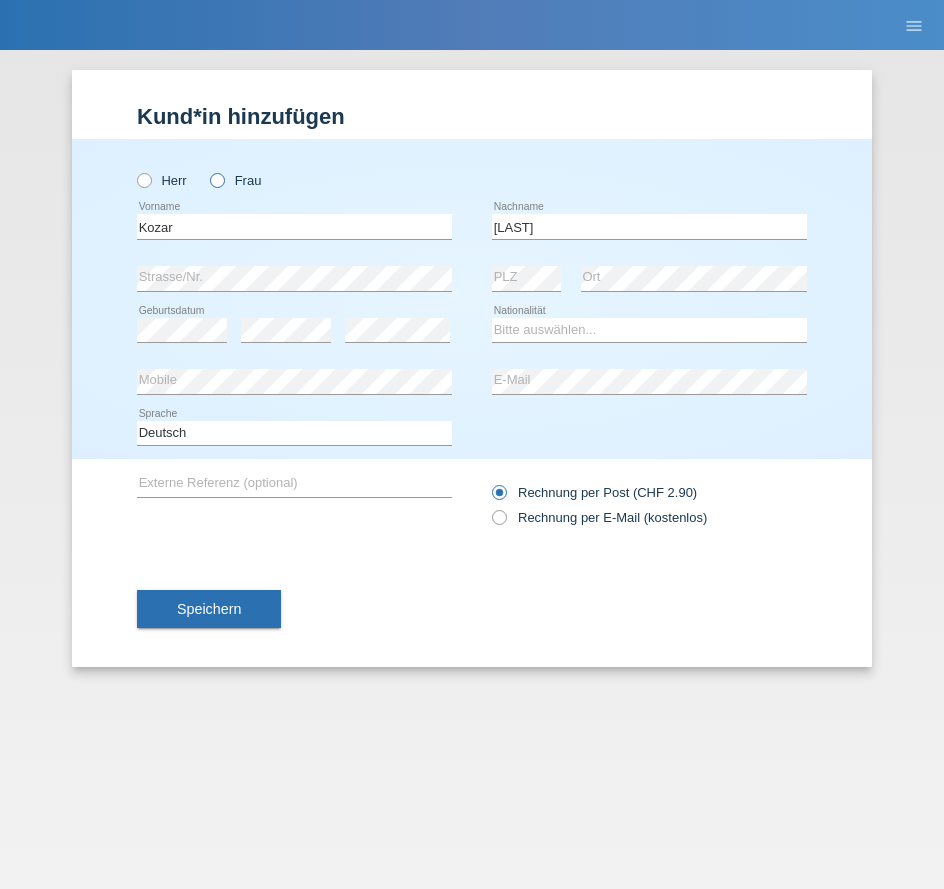 click on "Frau" at bounding box center [162, 180] 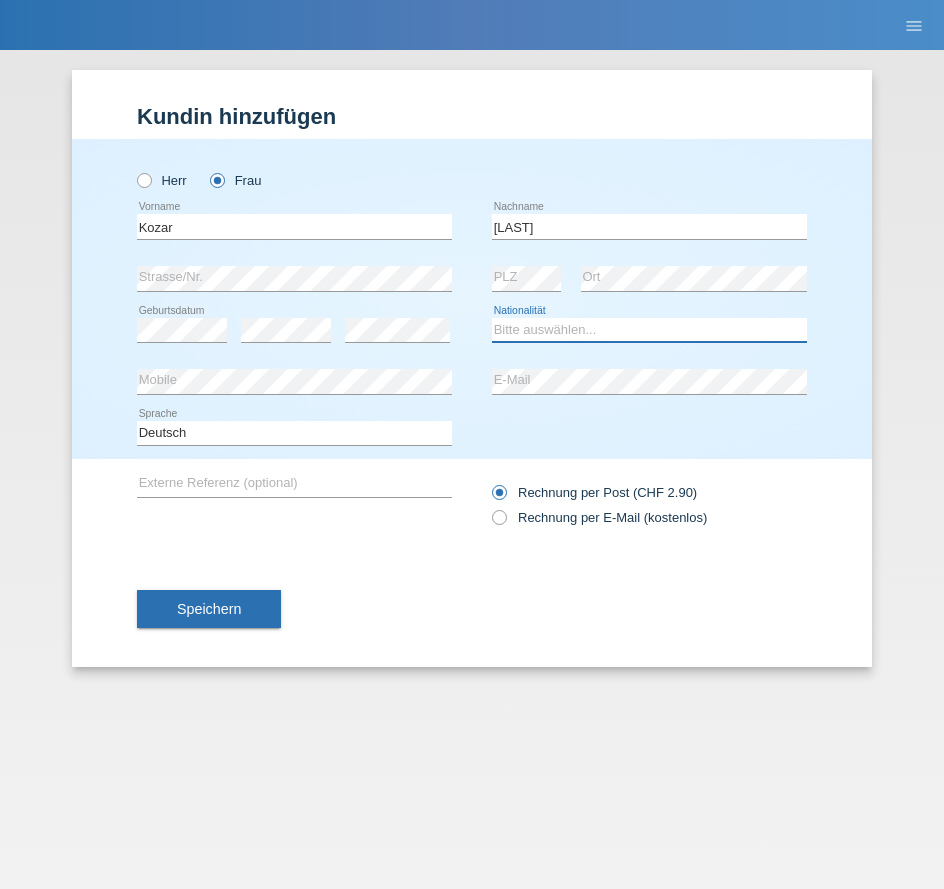 click on "Bitte auswählen...
Schweiz
Deutschland
Liechtenstein
Österreich
------------
Afghanistan
Ägypten
Åland
Albanien
Algerien" at bounding box center (649, 330) 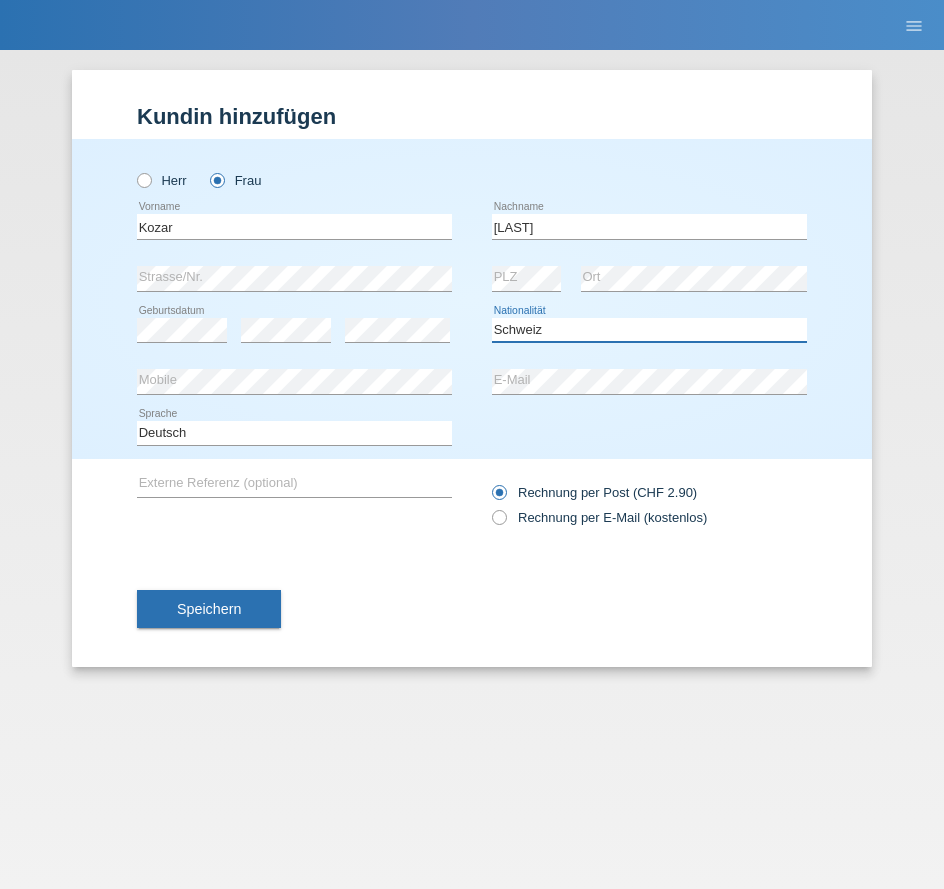 click on "Bitte auswählen...
Schweiz
Deutschland
Liechtenstein
Österreich
------------
Afghanistan
Ägypten
Åland
Albanien
Algerien" at bounding box center (649, 330) 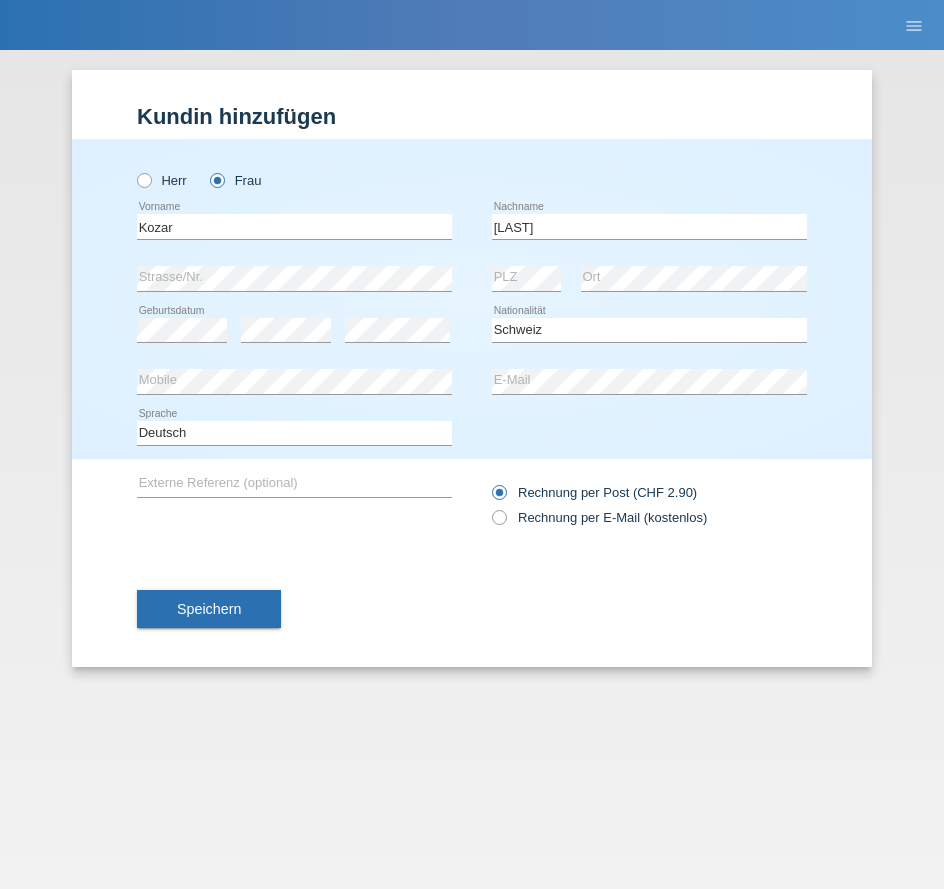 drag, startPoint x: 580, startPoint y: 523, endPoint x: 454, endPoint y: 532, distance: 126.32102 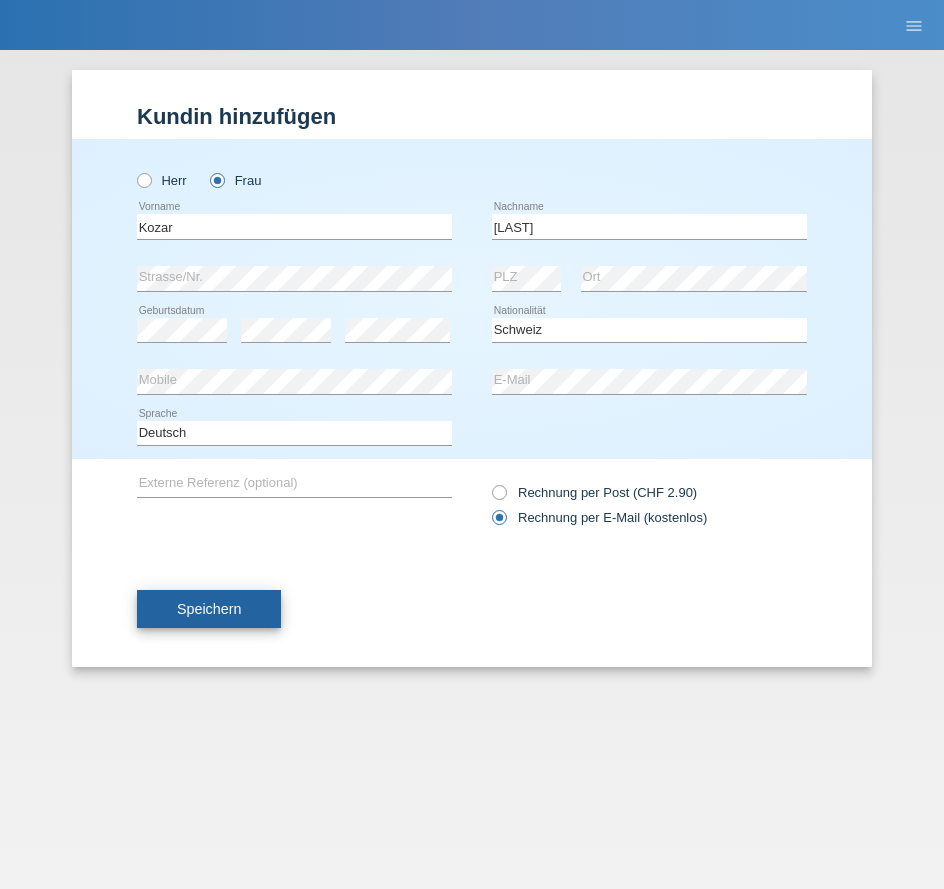 click on "Speichern" at bounding box center [209, 609] 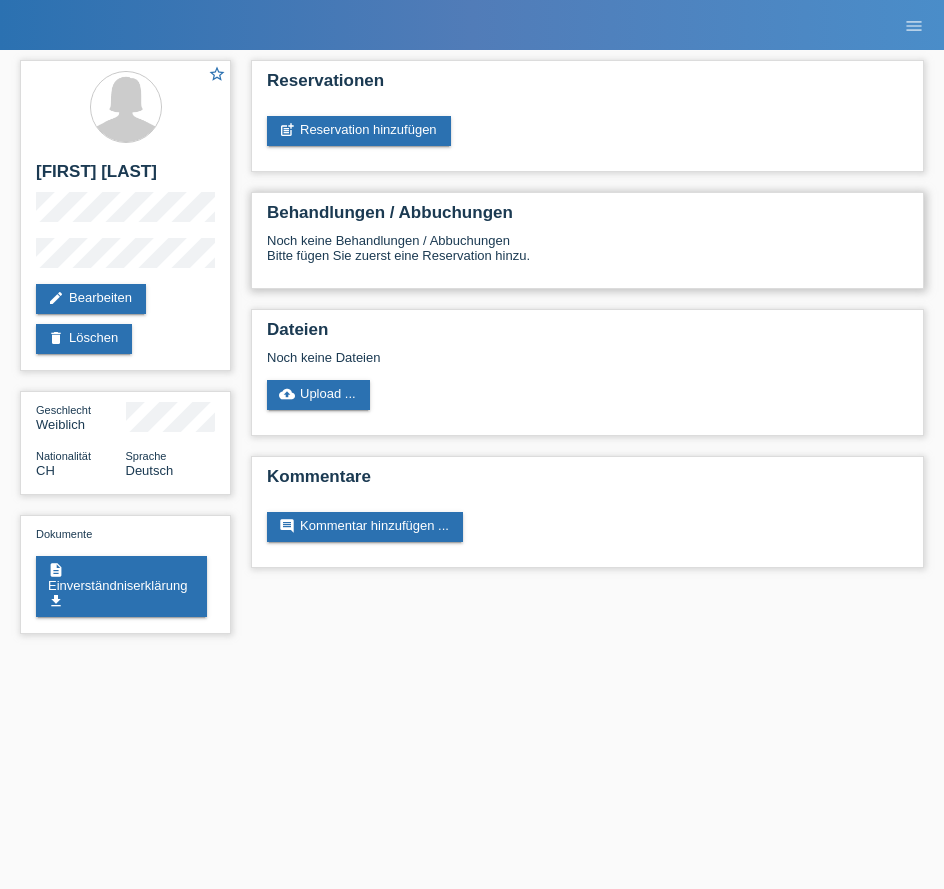 scroll, scrollTop: 0, scrollLeft: 0, axis: both 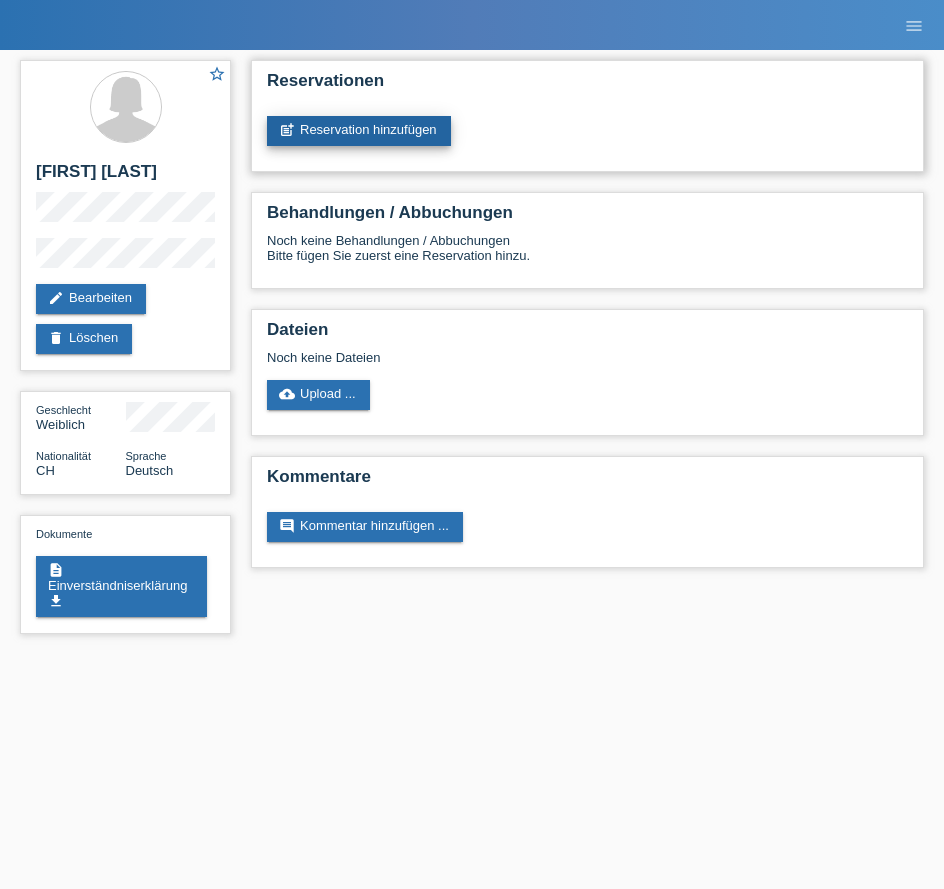 click on "post_add  Reservation hinzufügen" at bounding box center (359, 131) 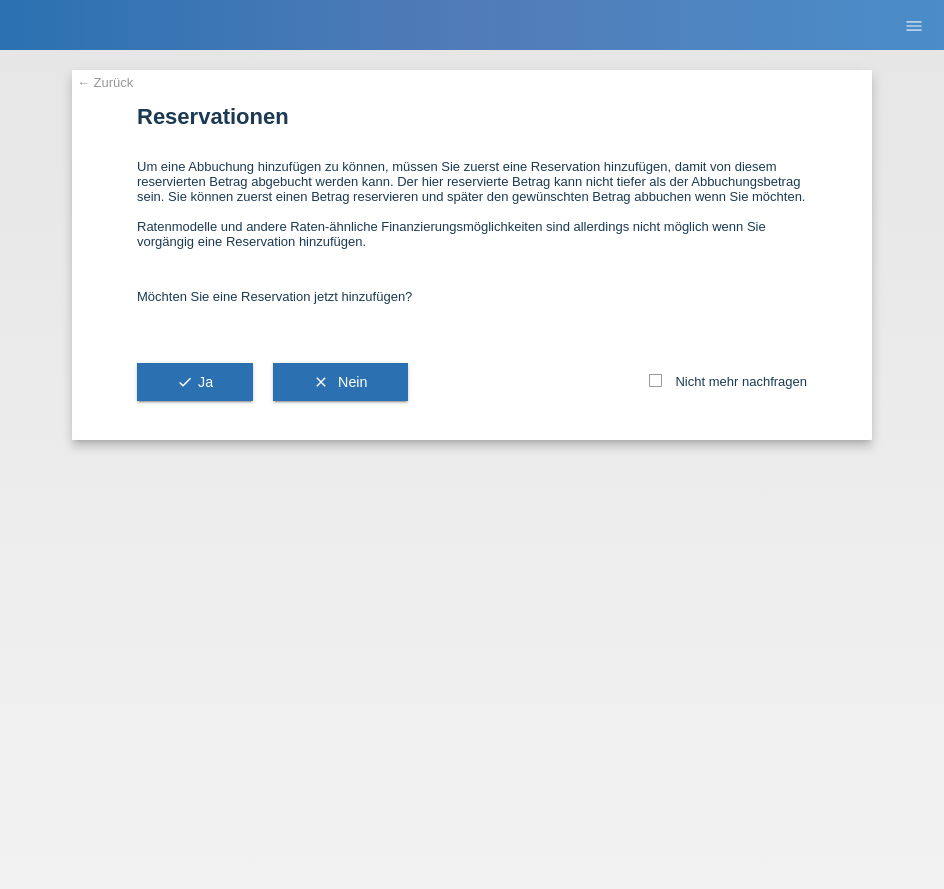 scroll, scrollTop: 0, scrollLeft: 0, axis: both 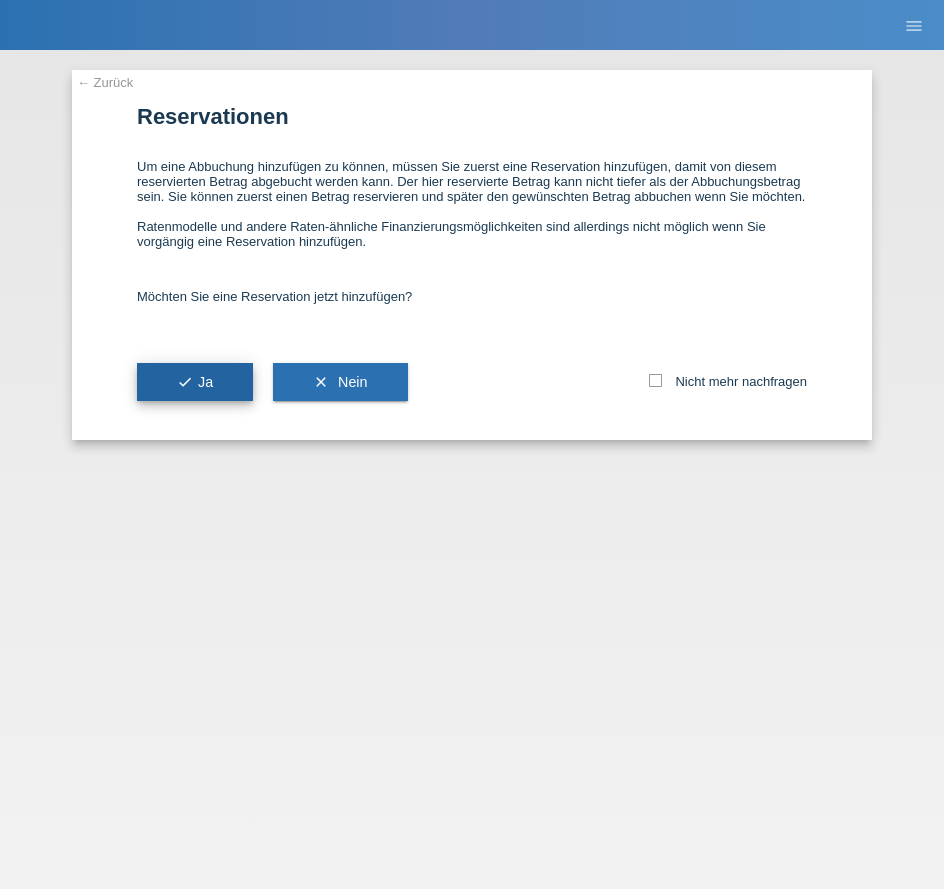 click on "check  Ja" at bounding box center [195, 382] 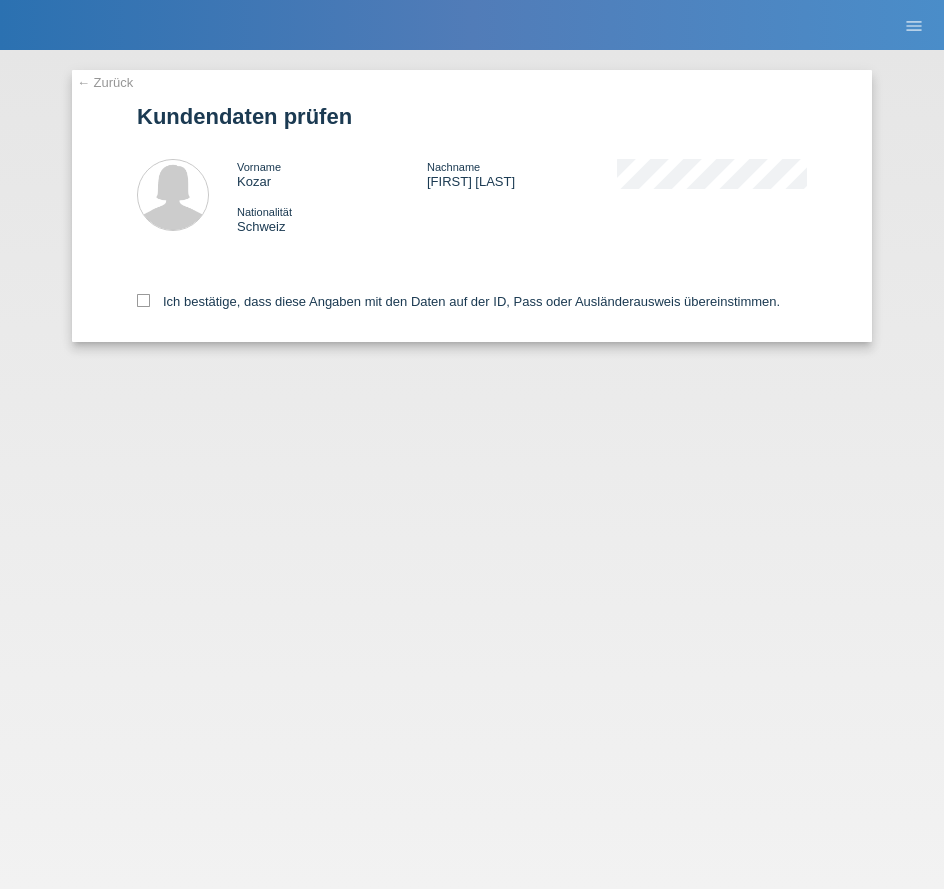 scroll, scrollTop: 0, scrollLeft: 0, axis: both 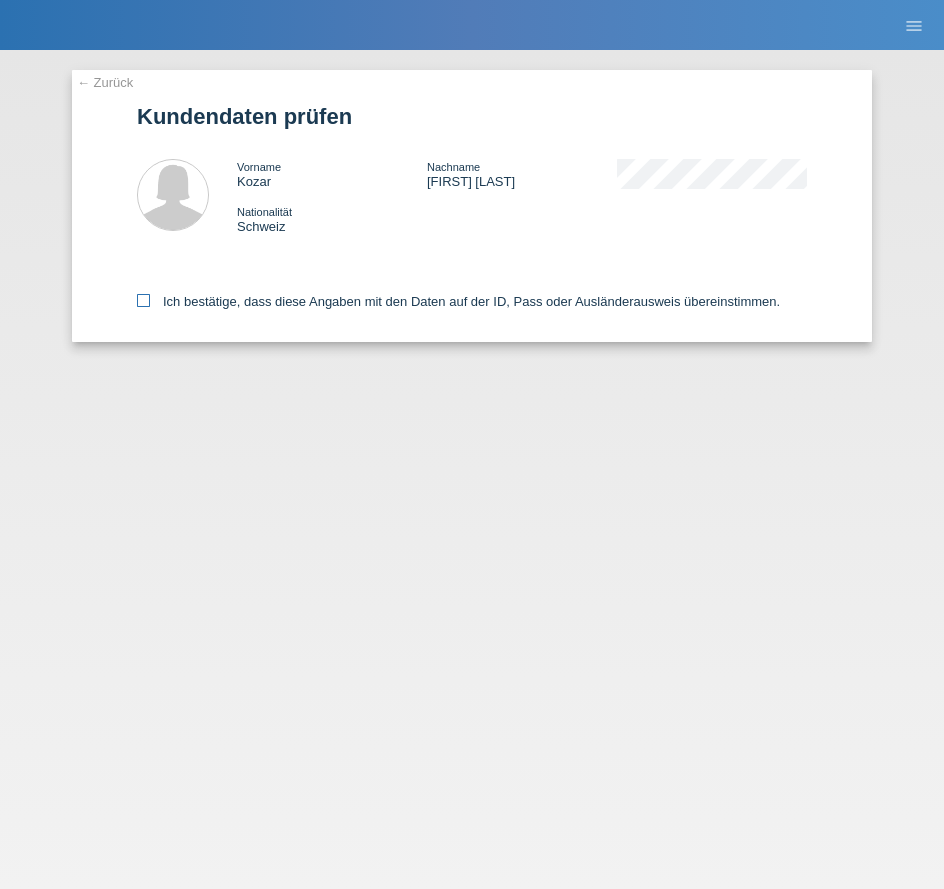 click on "Ich bestätige, dass diese Angaben mit den Daten auf der ID, Pass oder Ausländerausweis übereinstimmen." at bounding box center [458, 301] 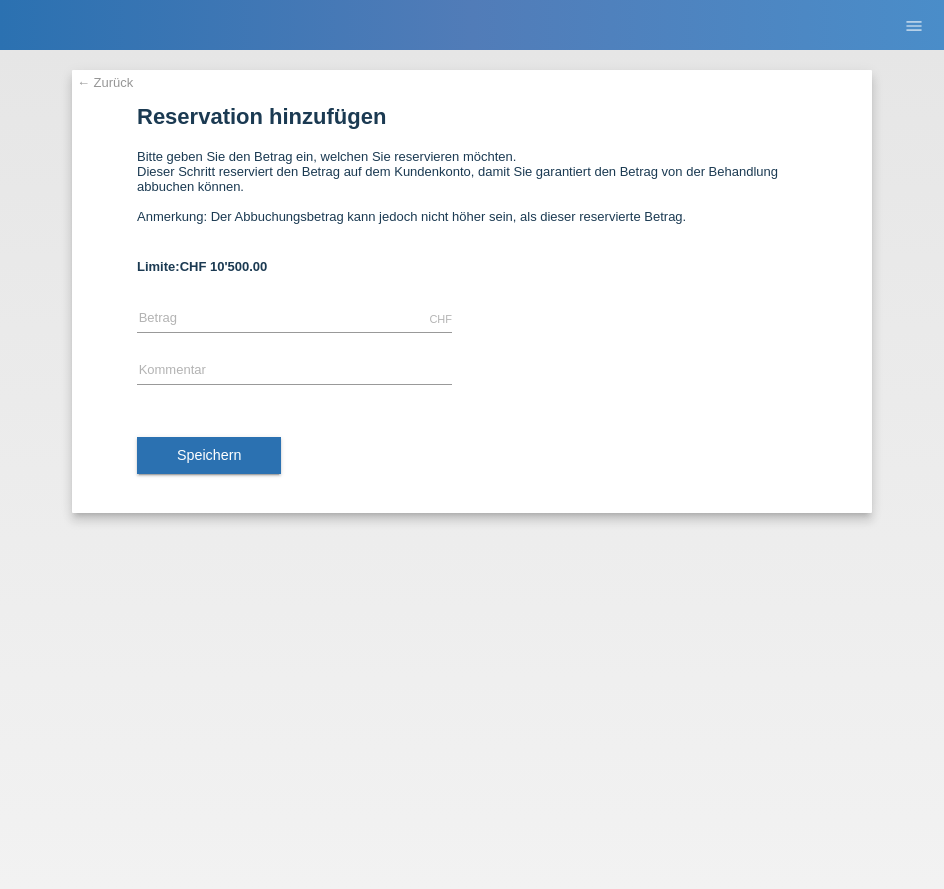 scroll, scrollTop: 0, scrollLeft: 0, axis: both 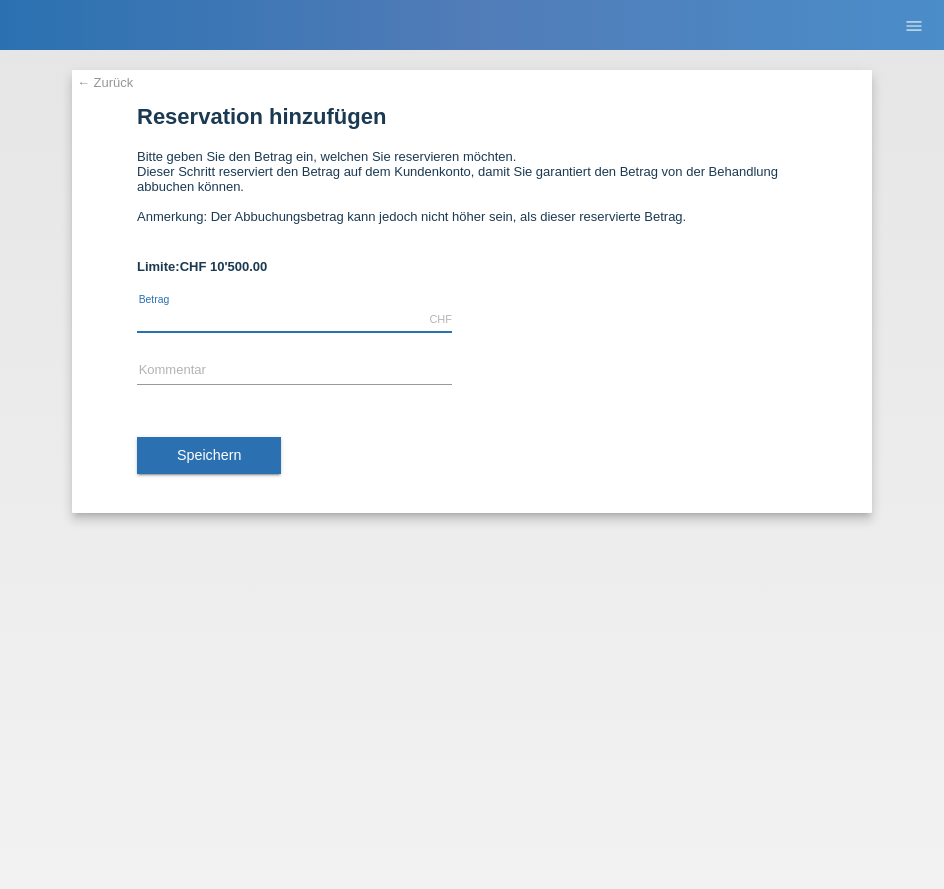 click at bounding box center (294, 319) 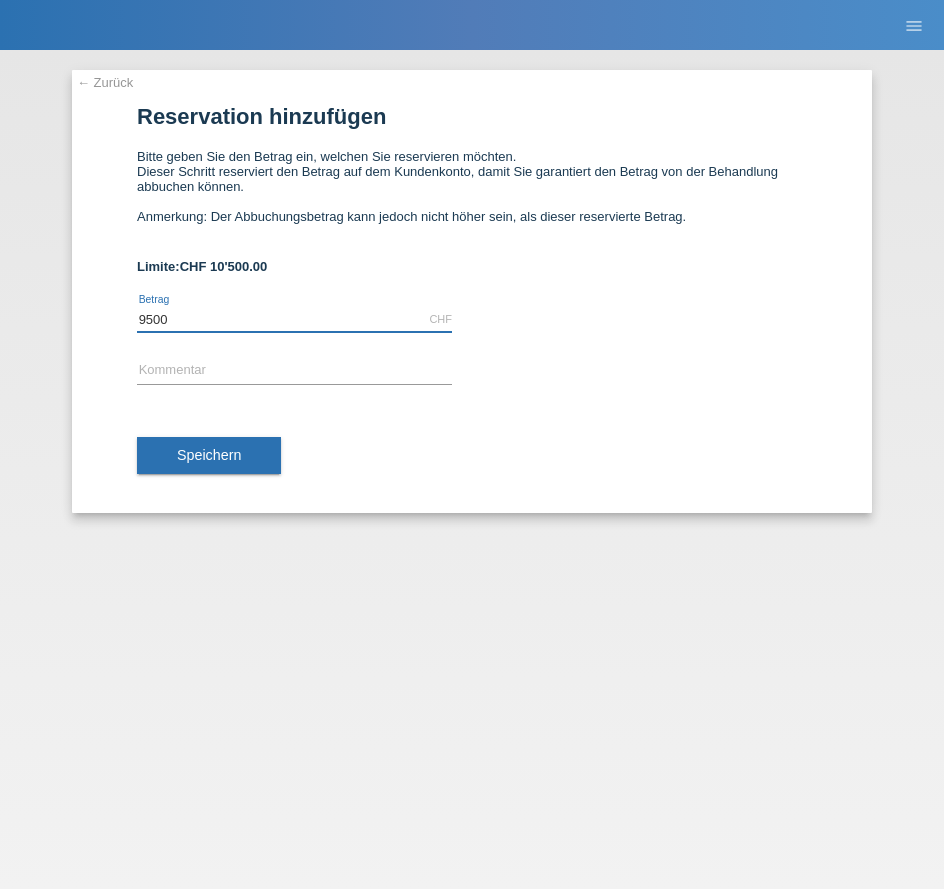 type on "9500" 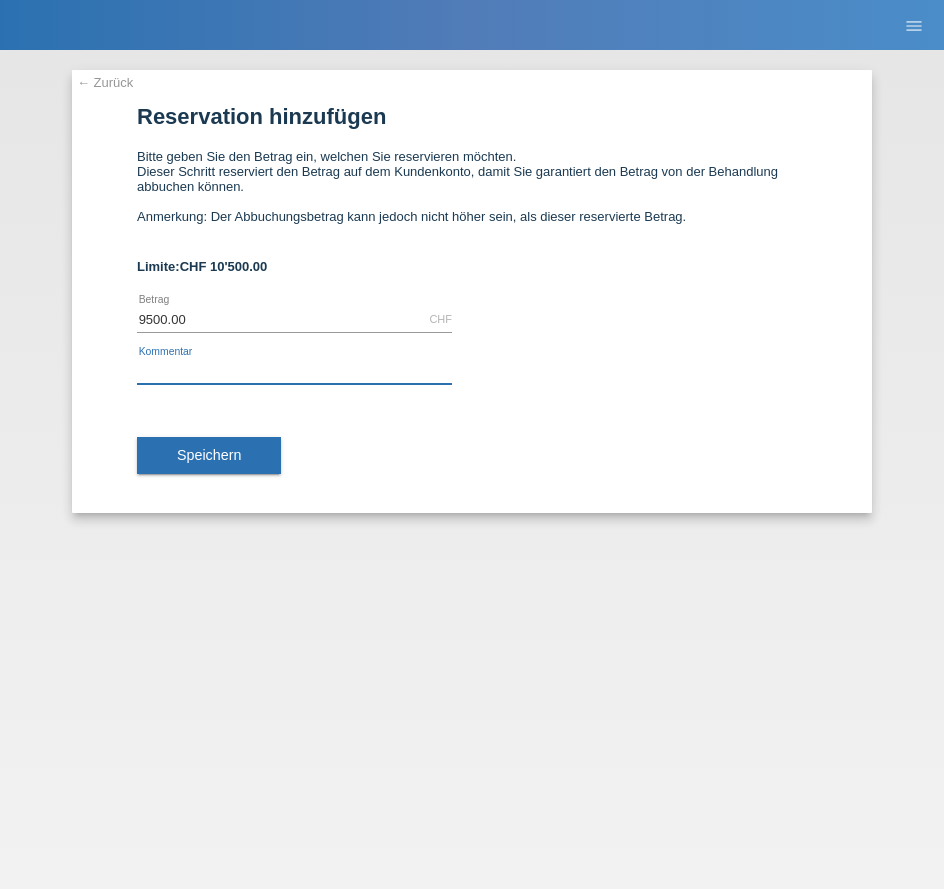 click at bounding box center [294, 371] 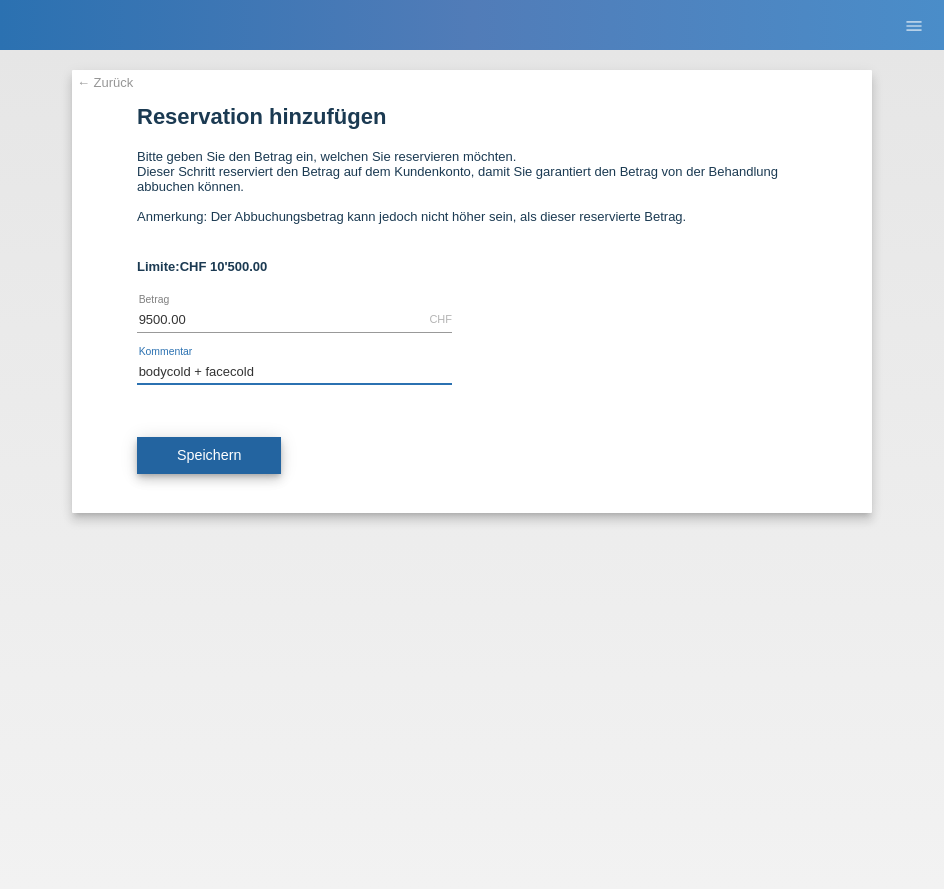 type on "bodycold + facecold" 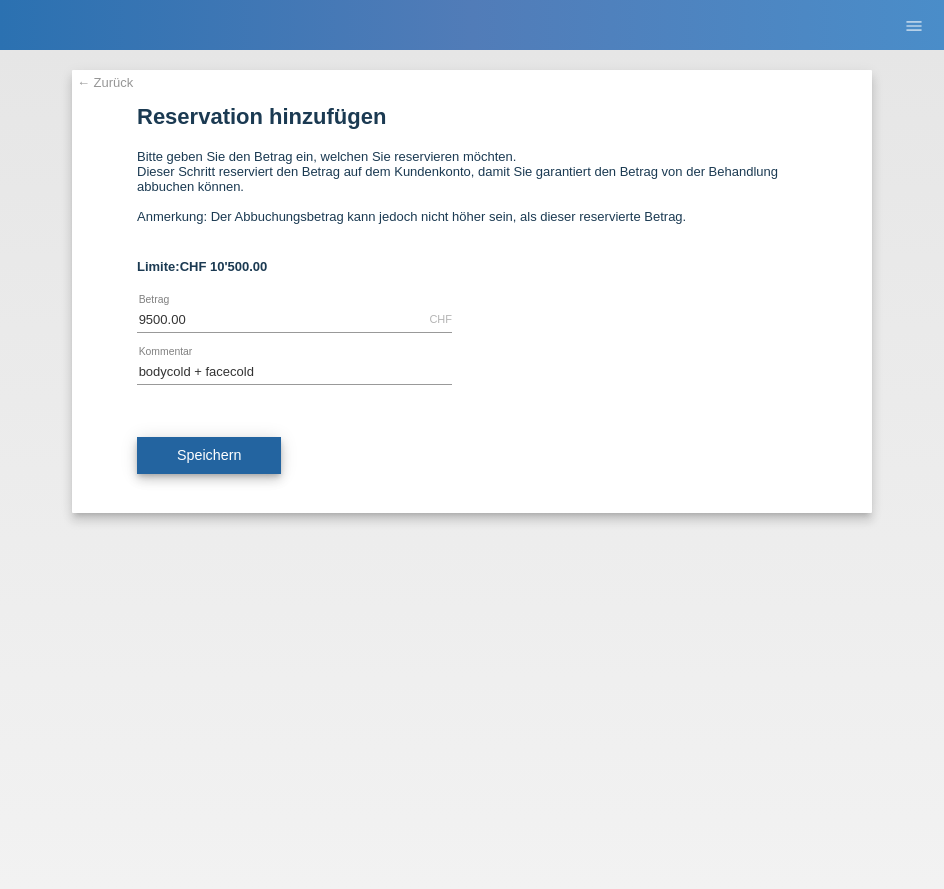click on "Speichern" at bounding box center [209, 456] 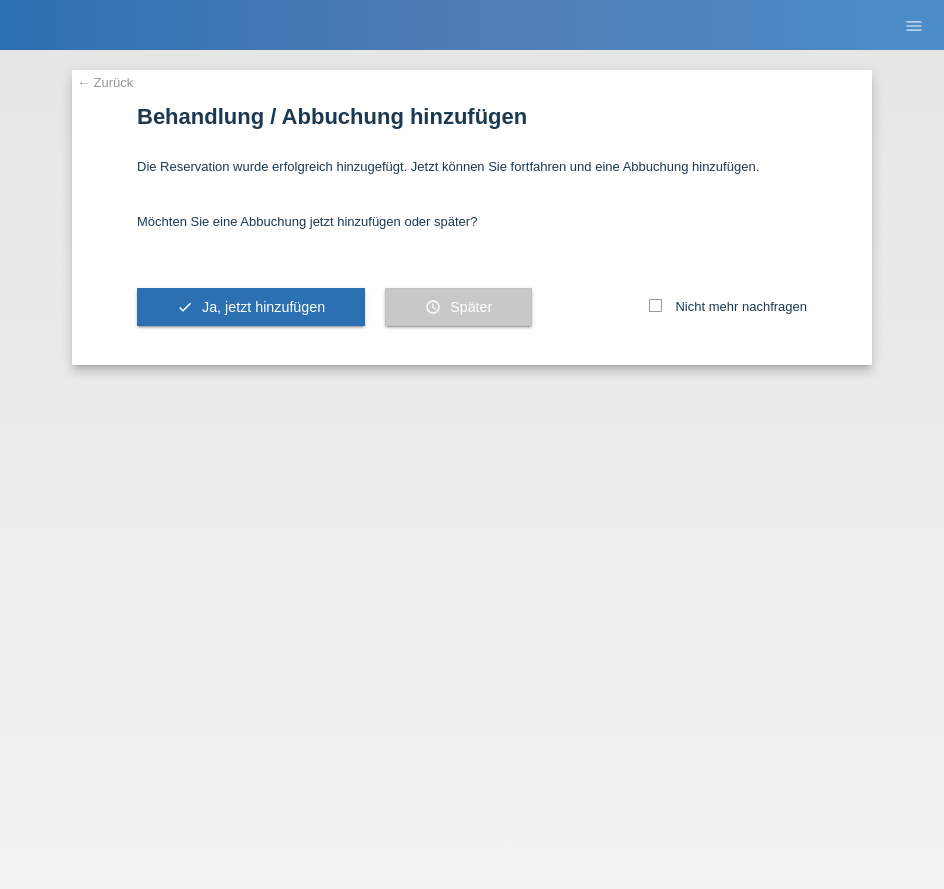 scroll, scrollTop: 0, scrollLeft: 0, axis: both 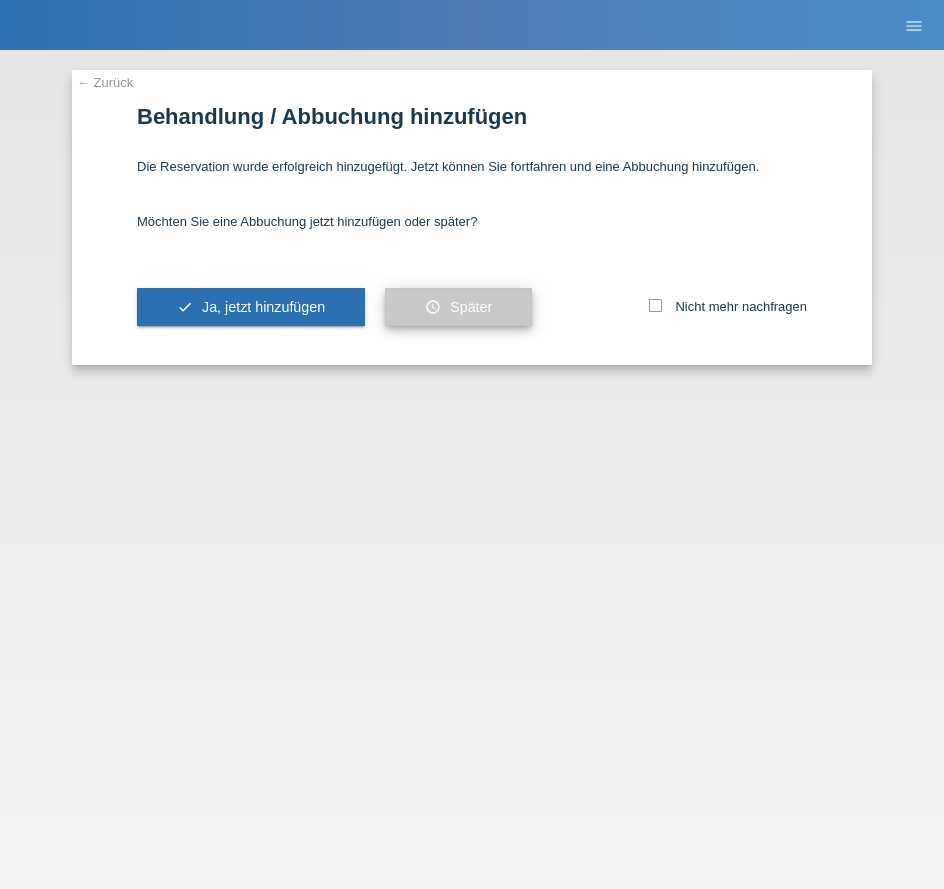 click on "Später" at bounding box center (471, 307) 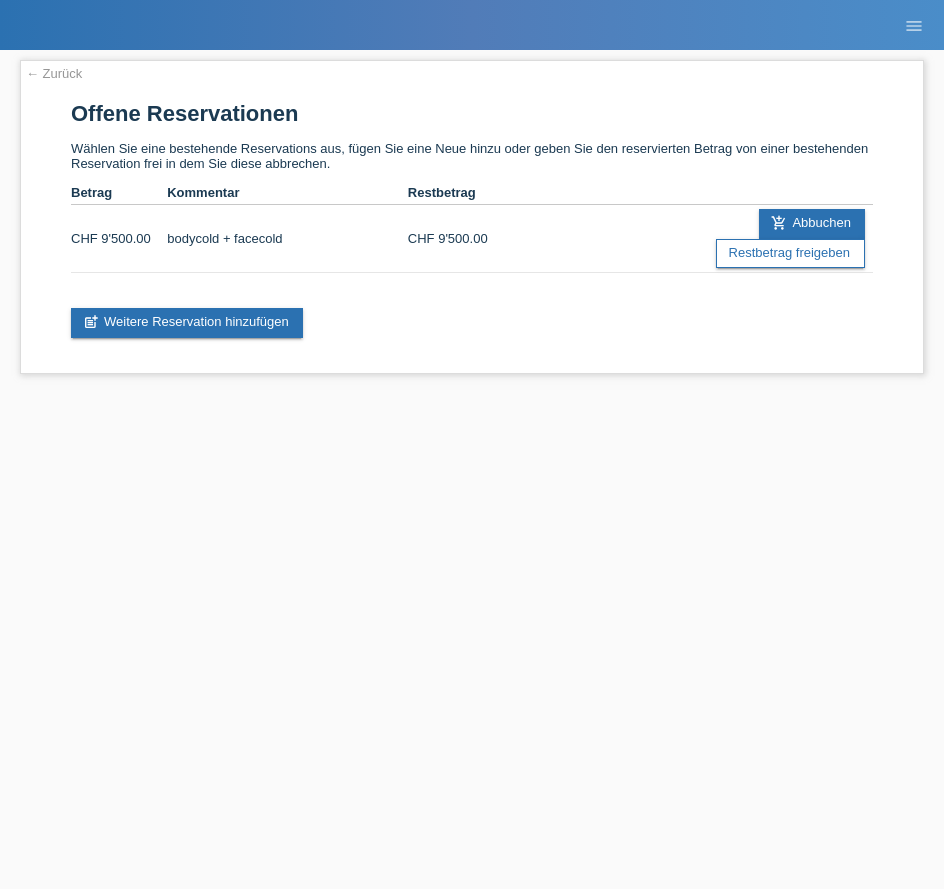 scroll, scrollTop: 0, scrollLeft: 0, axis: both 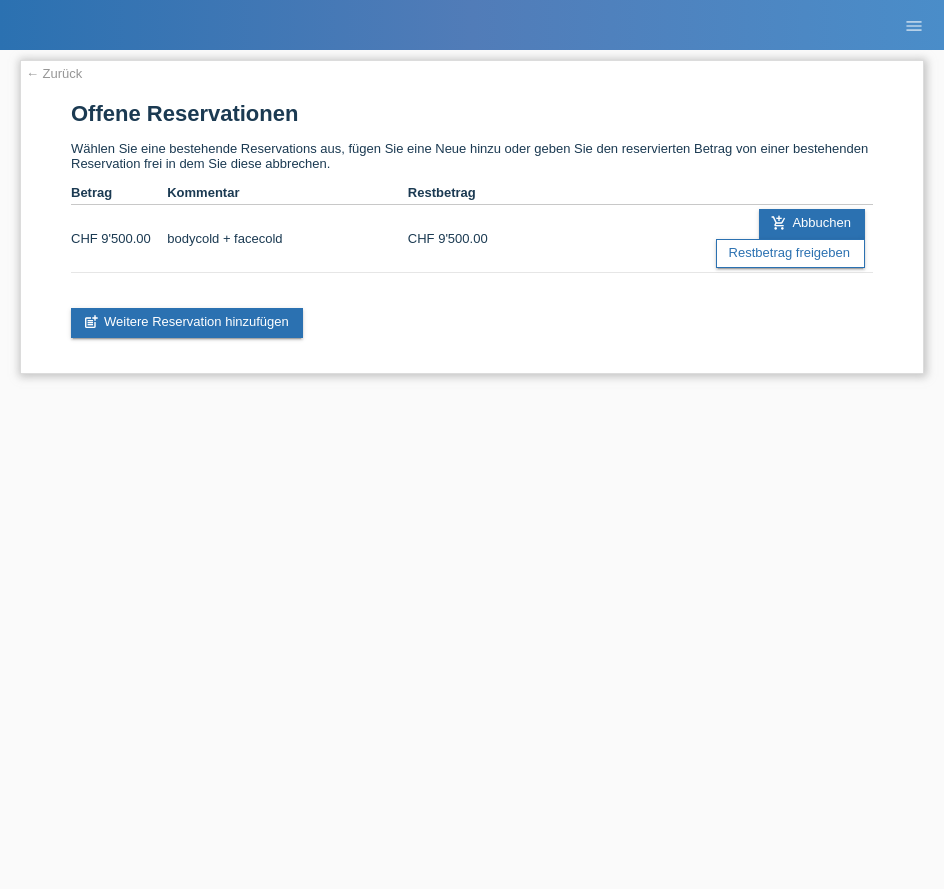click on "← Zurück" at bounding box center [54, 73] 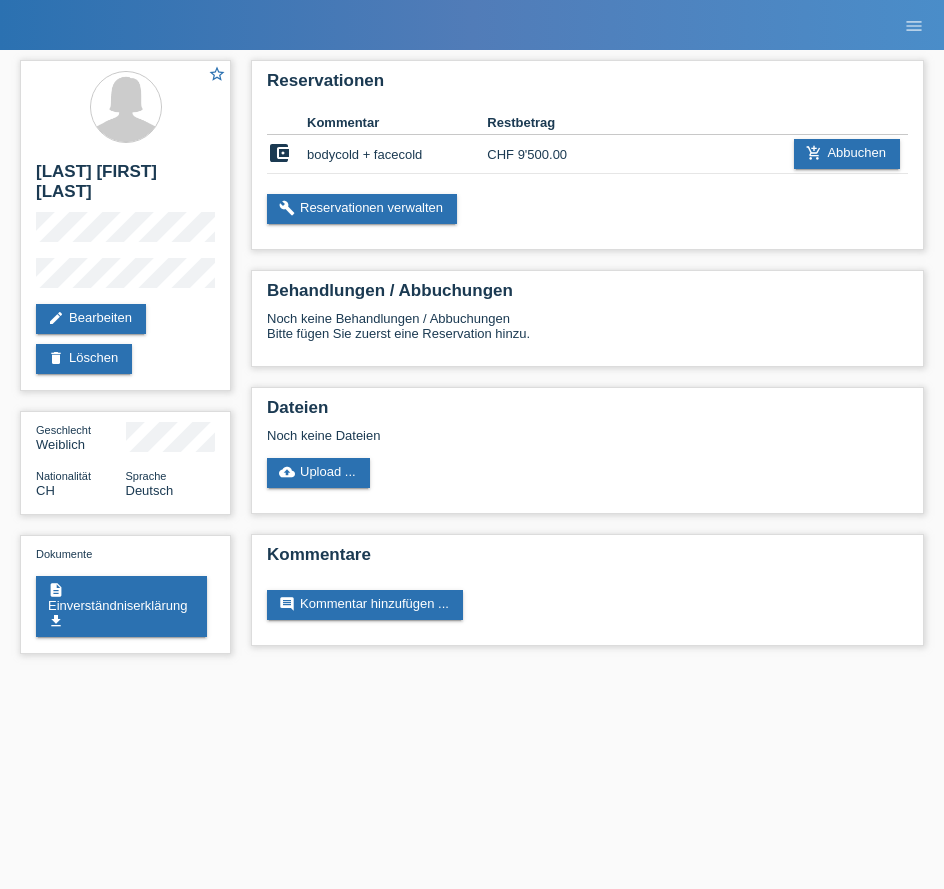 scroll, scrollTop: 0, scrollLeft: 0, axis: both 